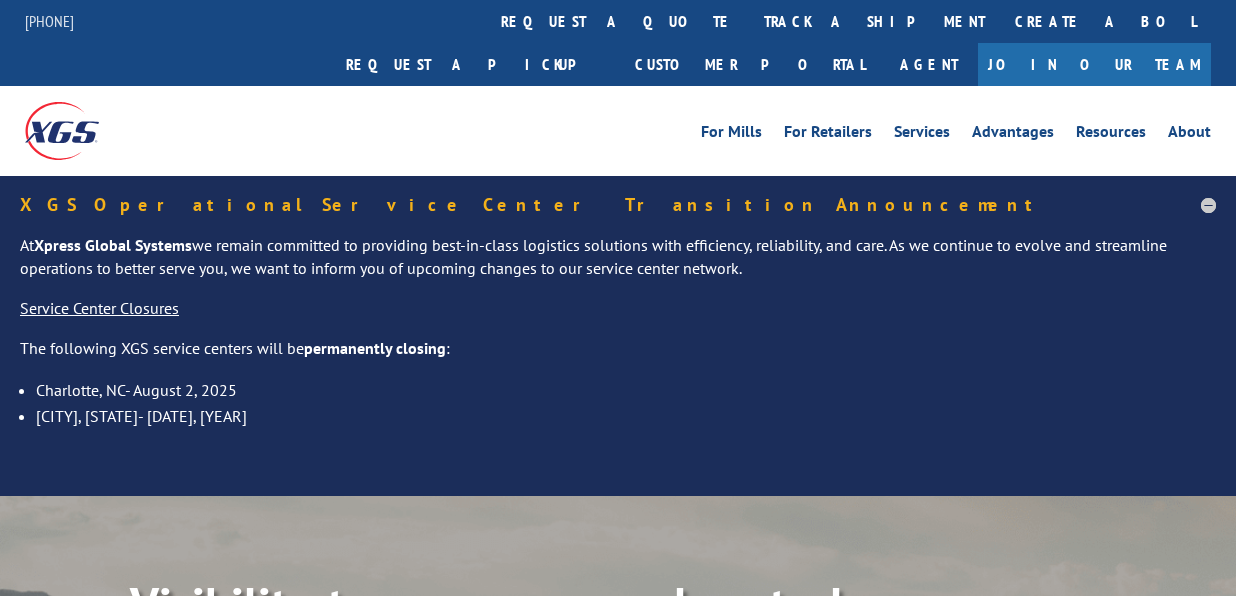 scroll, scrollTop: 0, scrollLeft: 0, axis: both 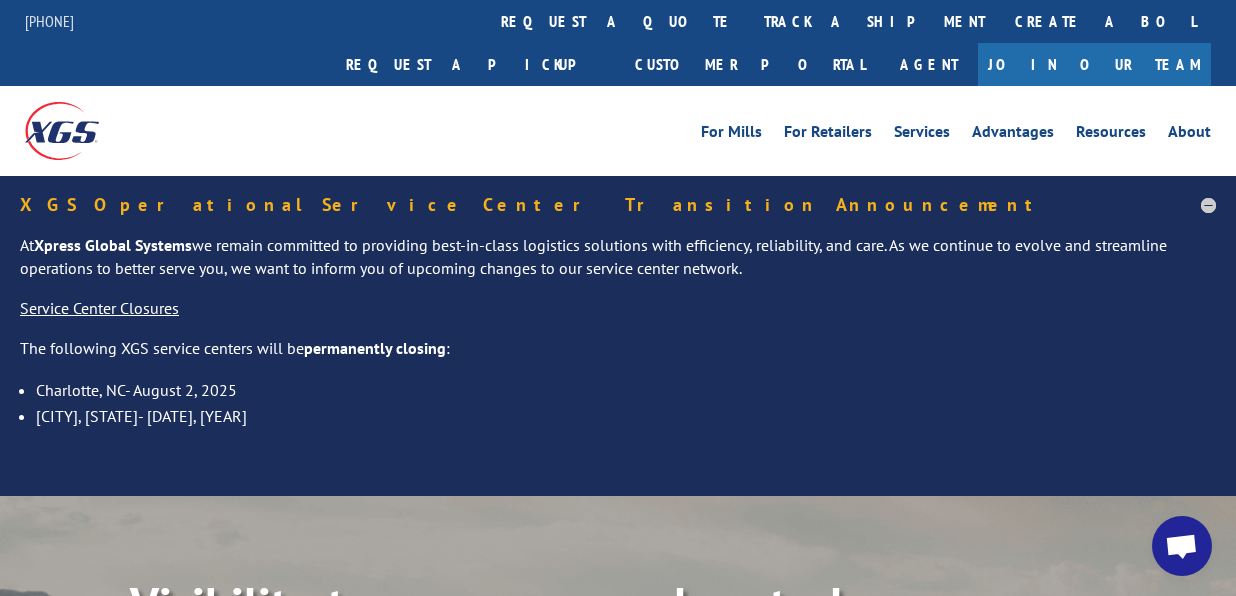 drag, startPoint x: 1205, startPoint y: 564, endPoint x: 1166, endPoint y: 570, distance: 39.45884 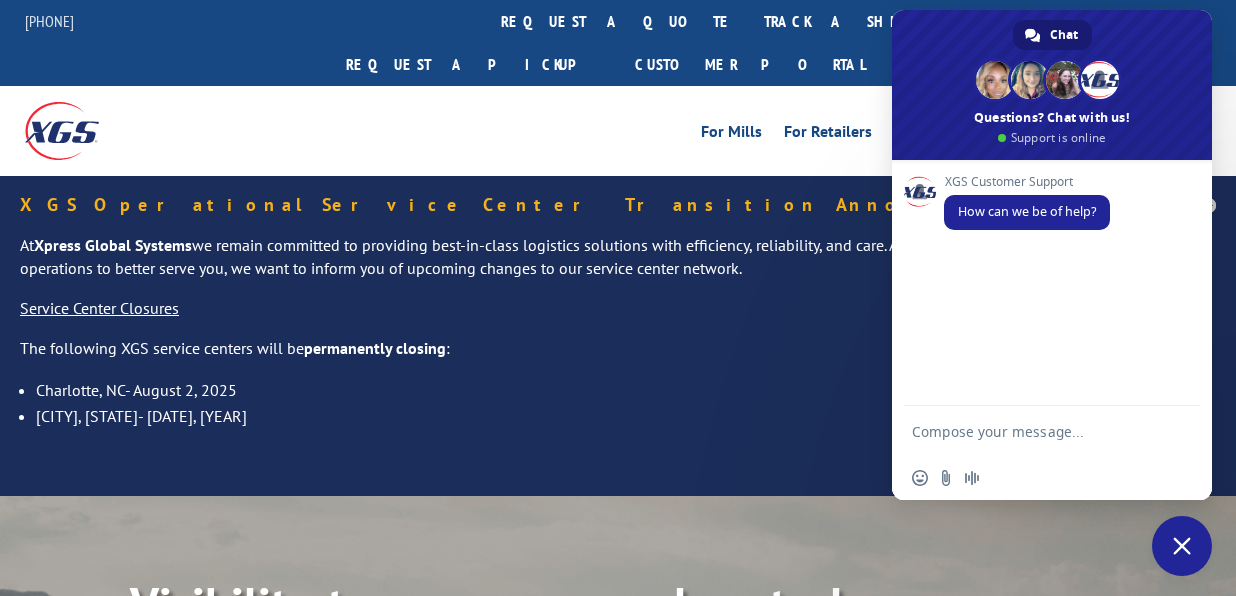 click at bounding box center [1032, 431] 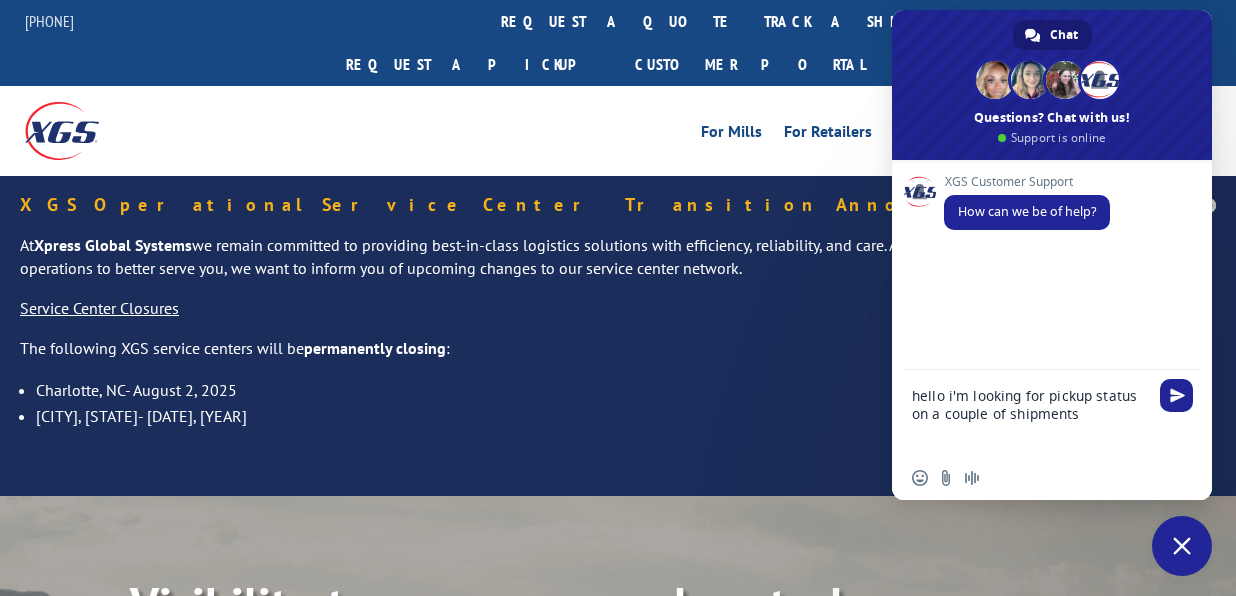 type on "hello i'm looking for pickup status on a couple of shipments" 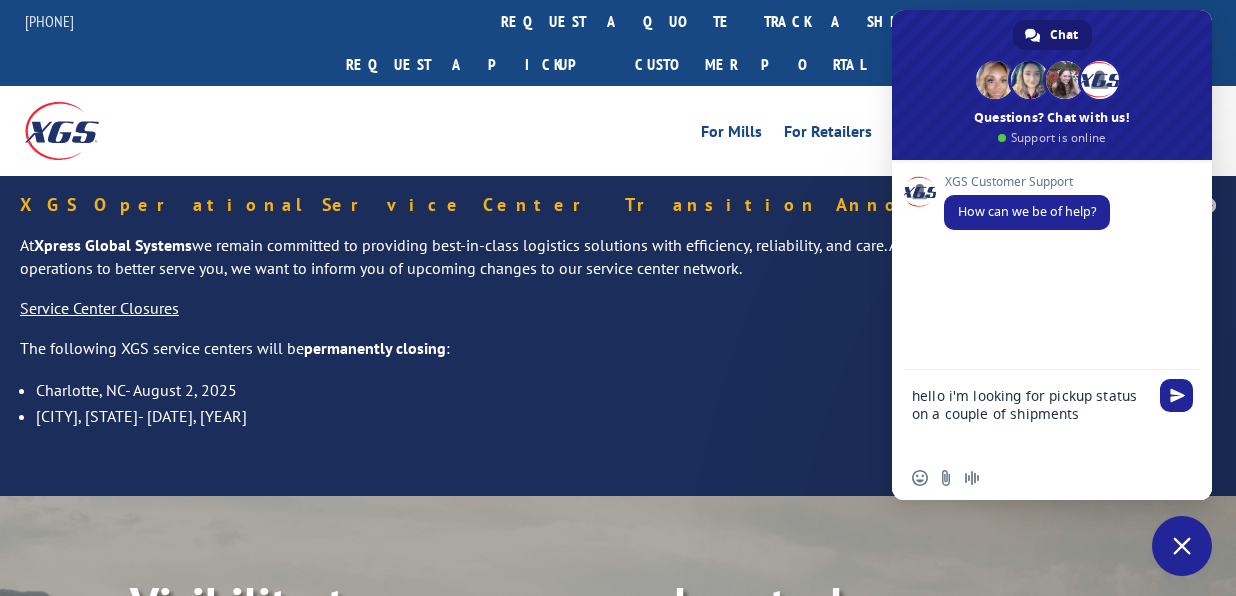 click on "hello i'm looking for pickup status on a couple of shipments" at bounding box center [1032, 413] 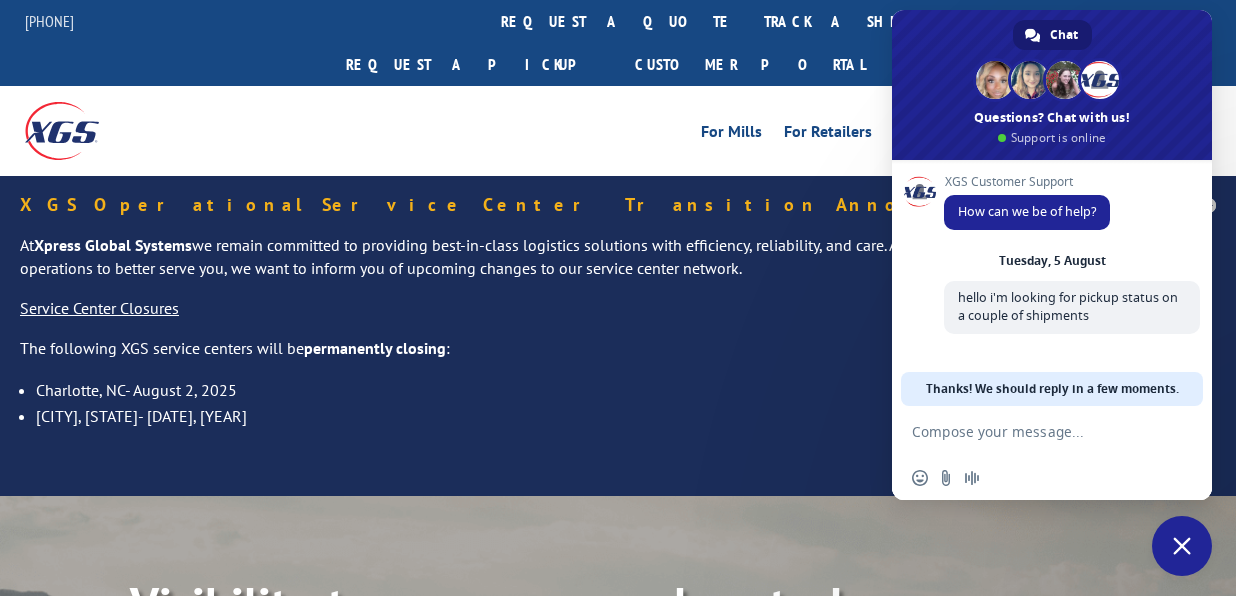 scroll, scrollTop: 0, scrollLeft: 0, axis: both 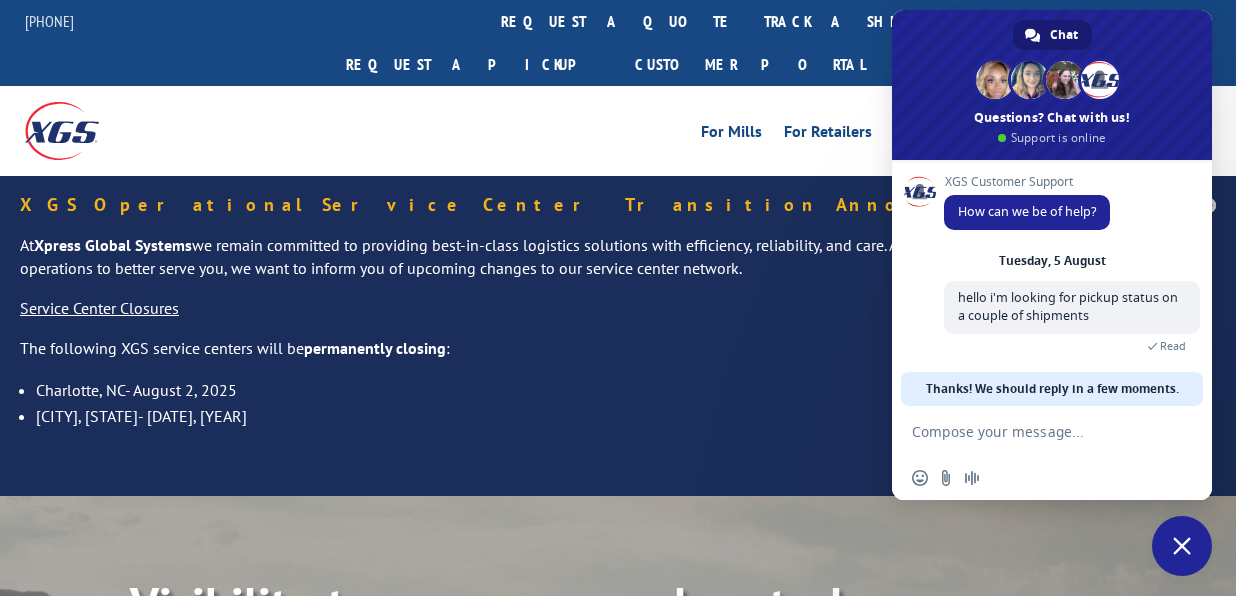 click at bounding box center (1032, 431) 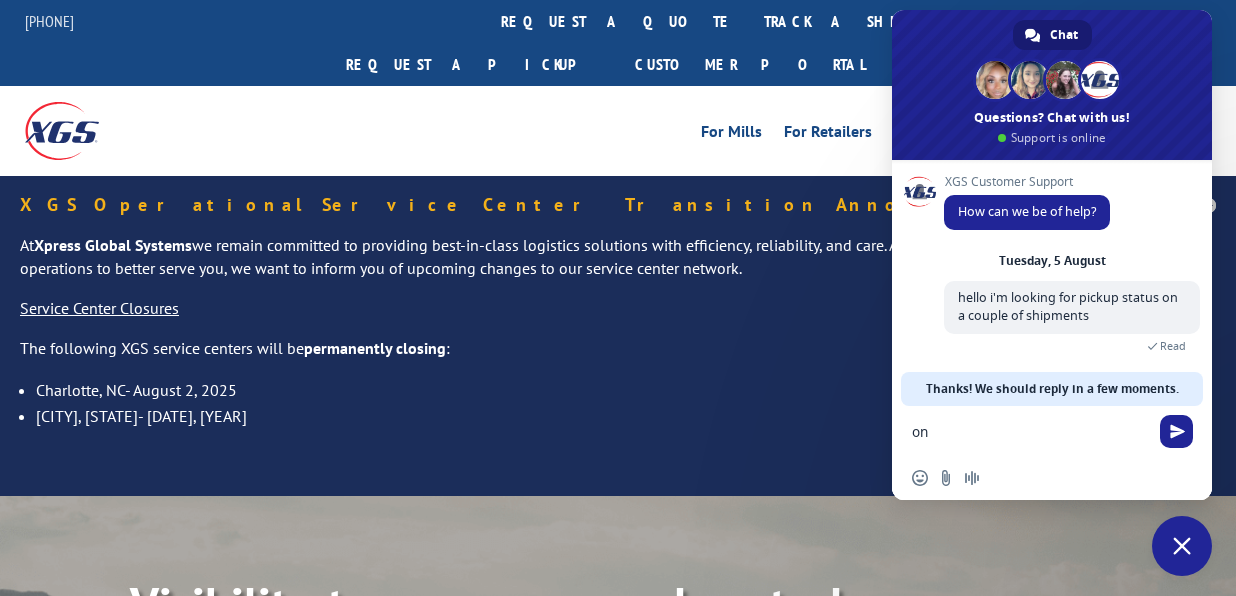 type on "o" 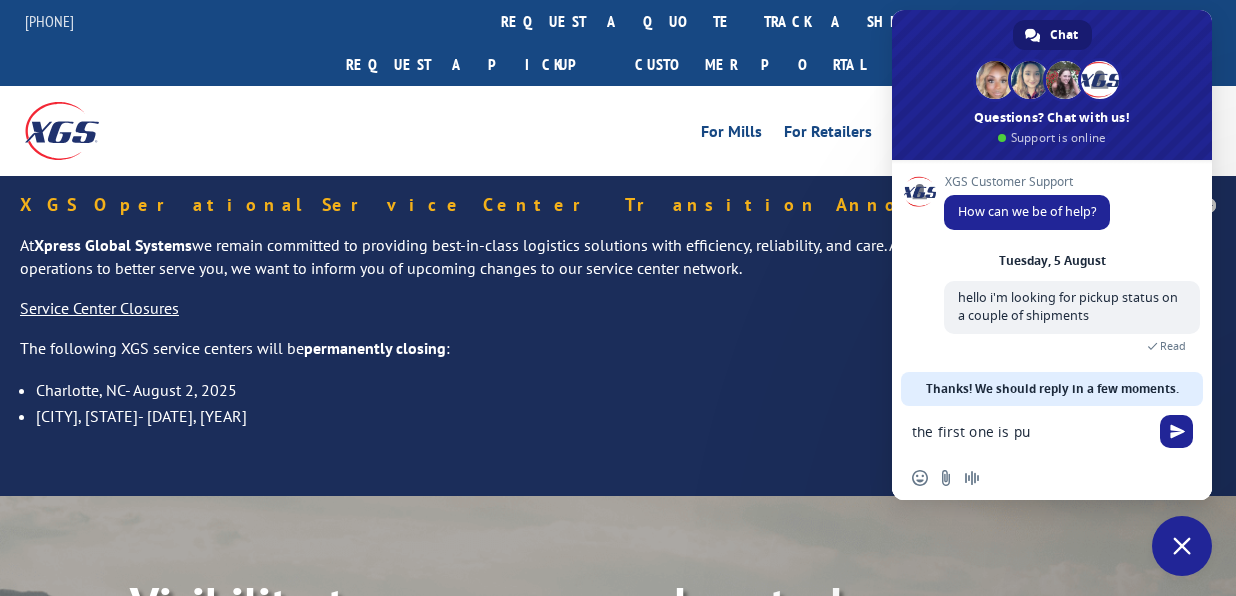 paste on "PU00056944" 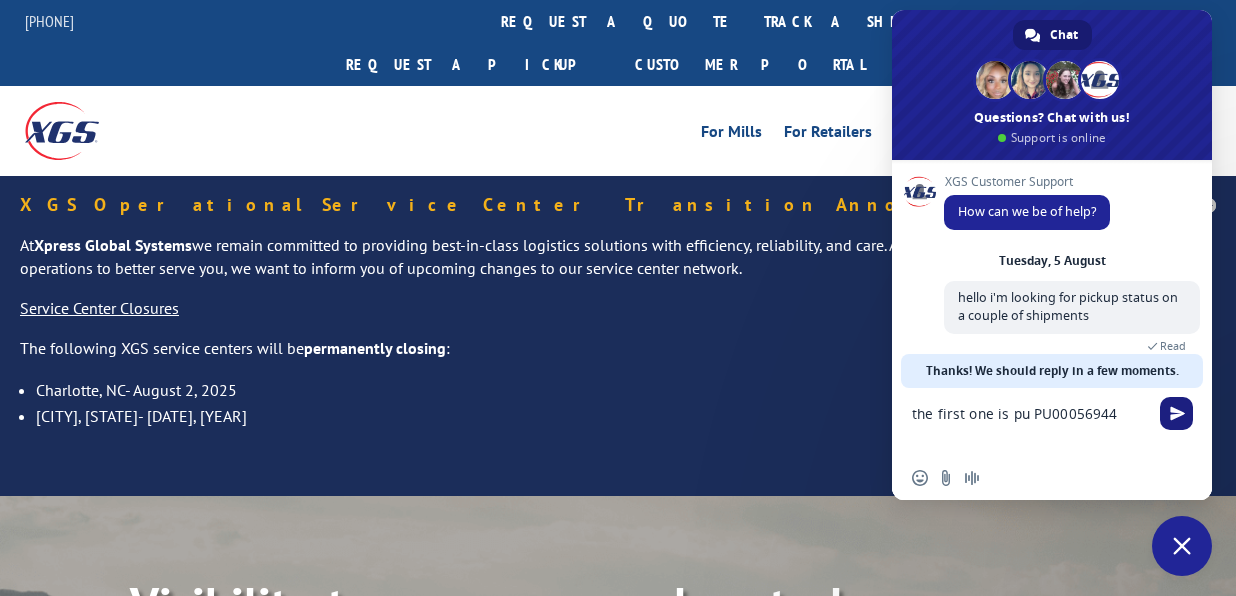 type on "the first one is pu PU00056944" 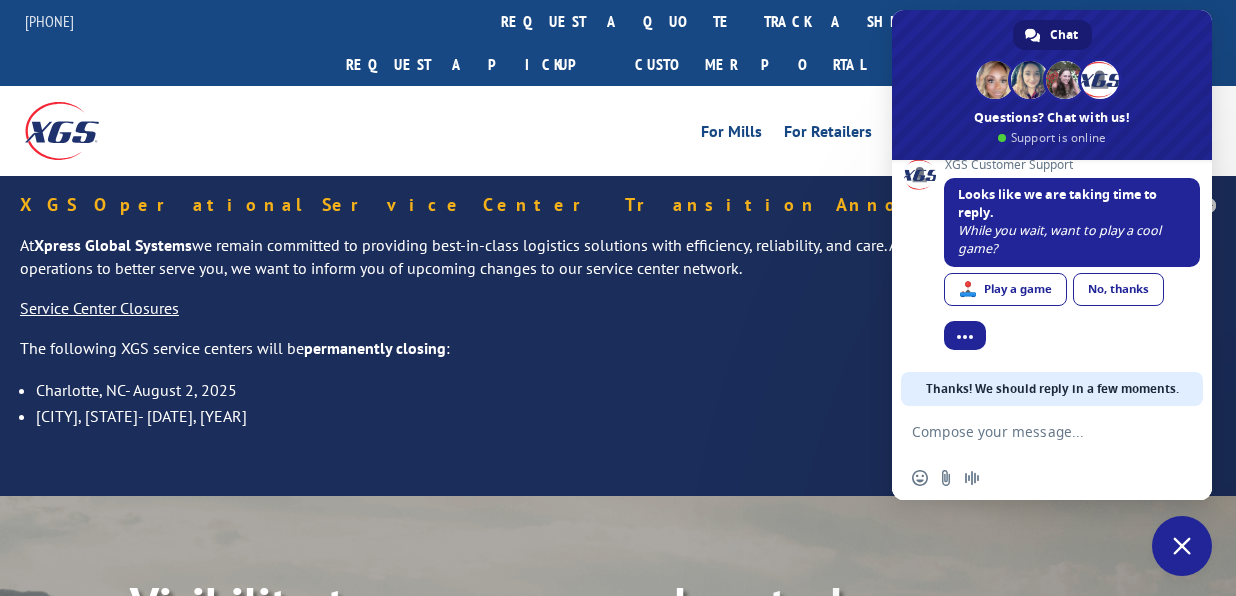 scroll, scrollTop: 169, scrollLeft: 0, axis: vertical 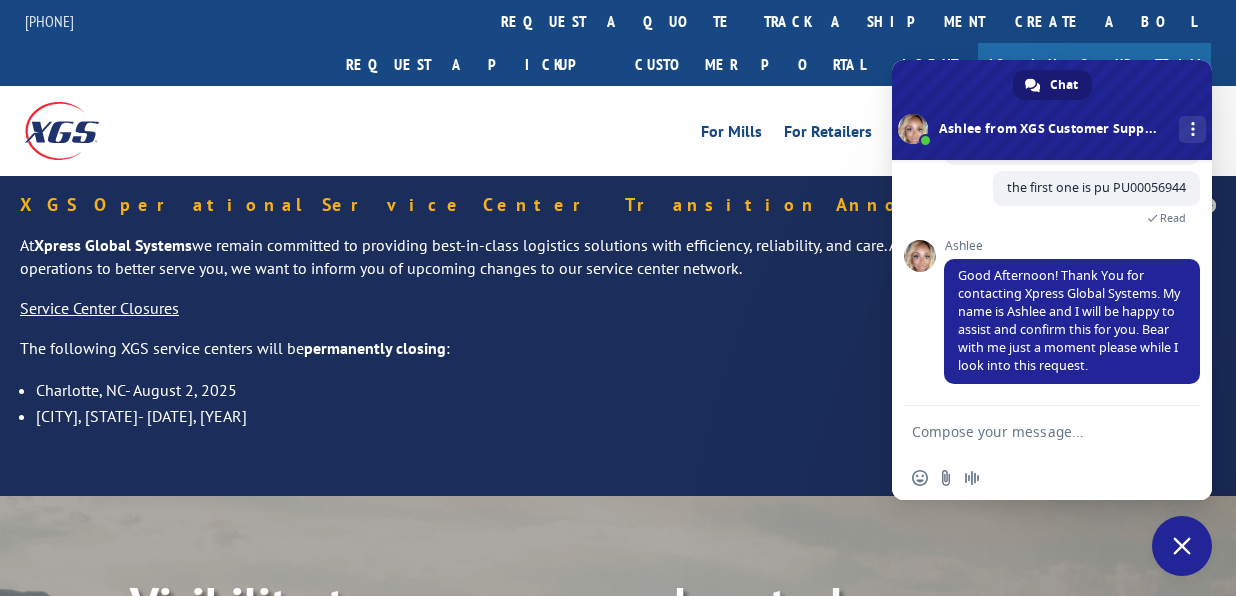 click at bounding box center (1032, 431) 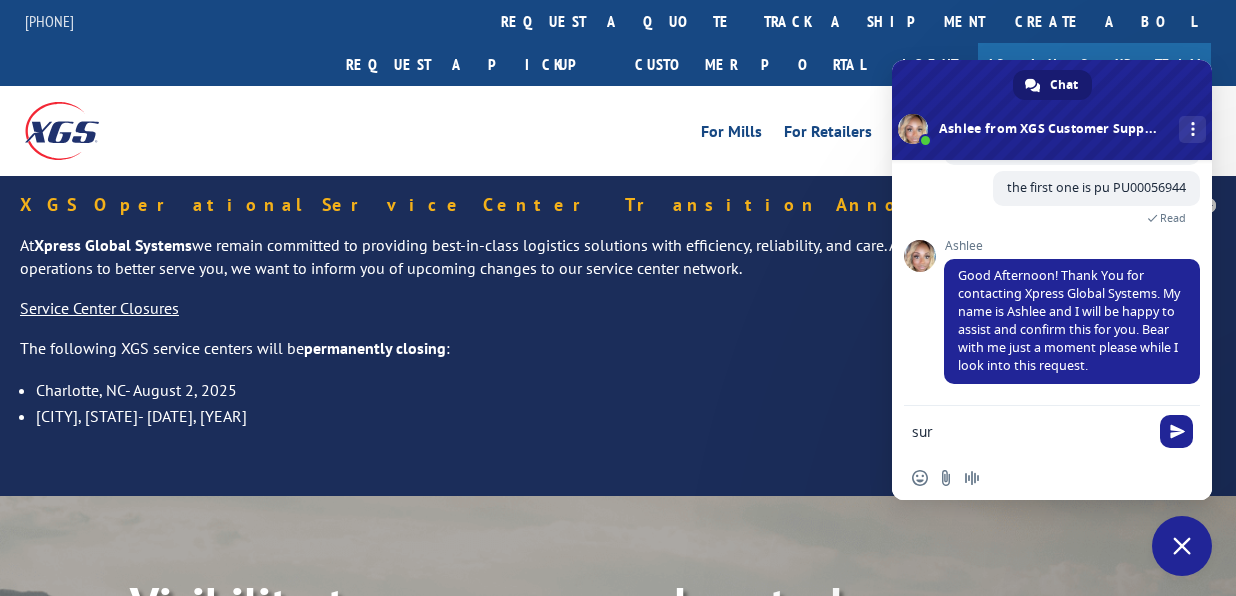 type on "sure" 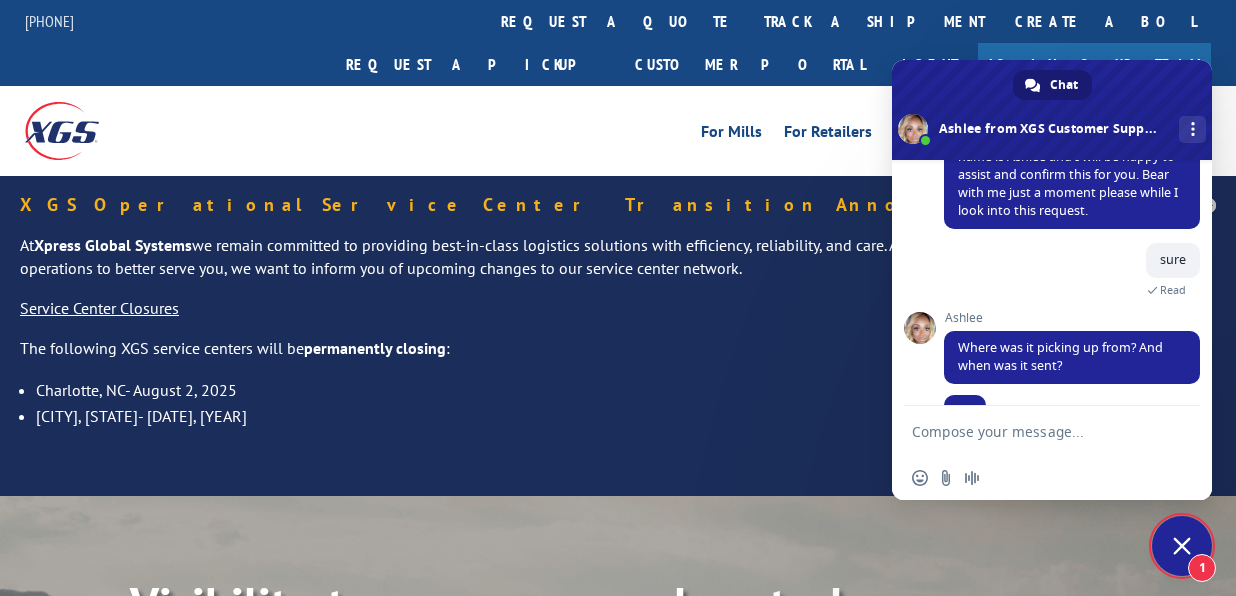 scroll, scrollTop: 345, scrollLeft: 0, axis: vertical 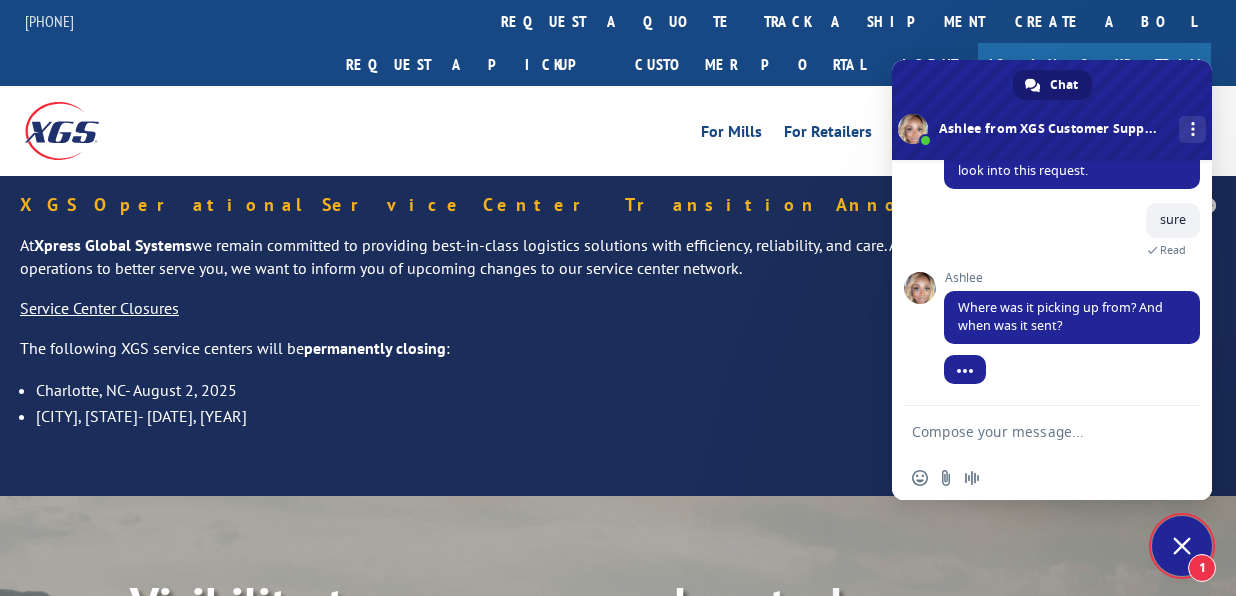 click at bounding box center [1032, 431] 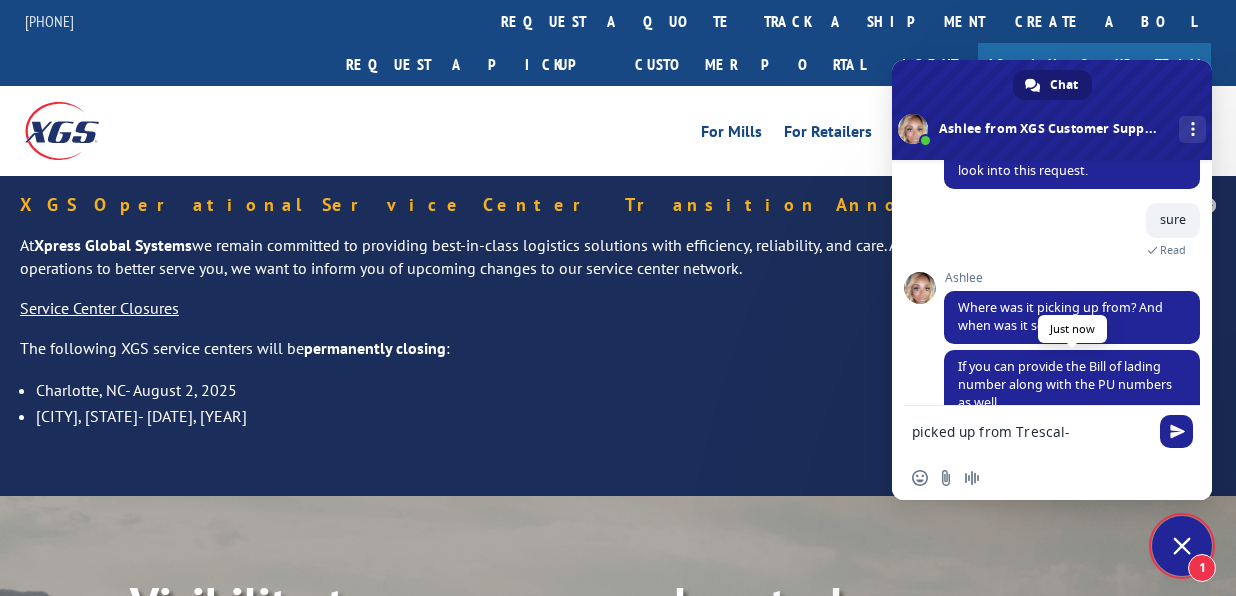 scroll, scrollTop: 382, scrollLeft: 0, axis: vertical 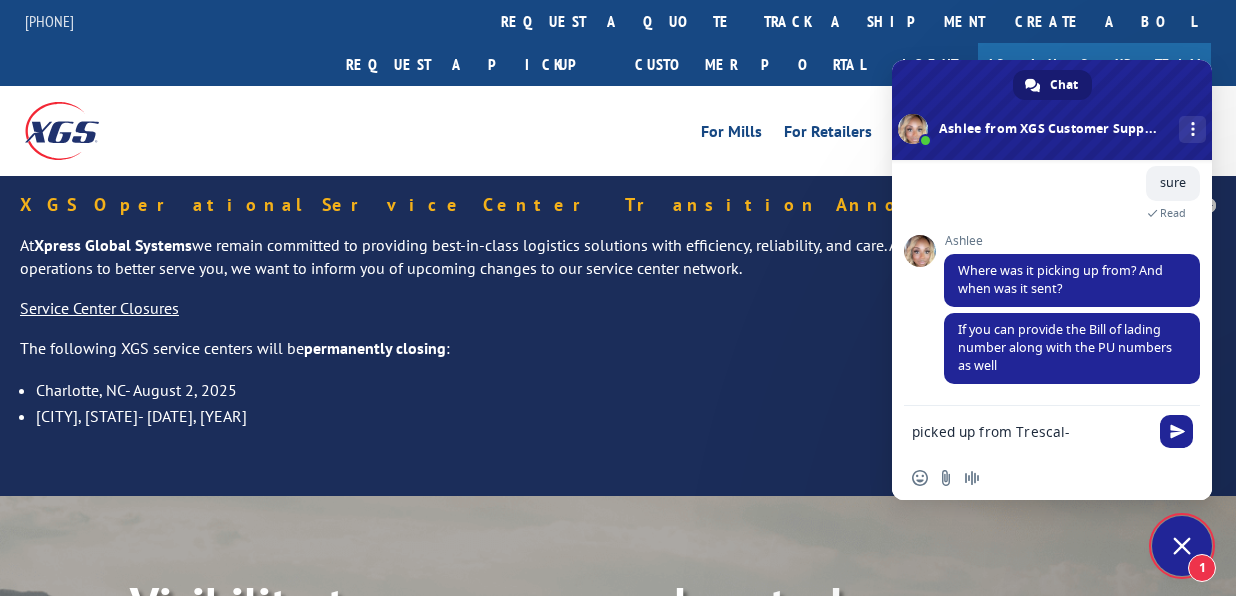 click on "picked up from Trescal-" at bounding box center (1032, 431) 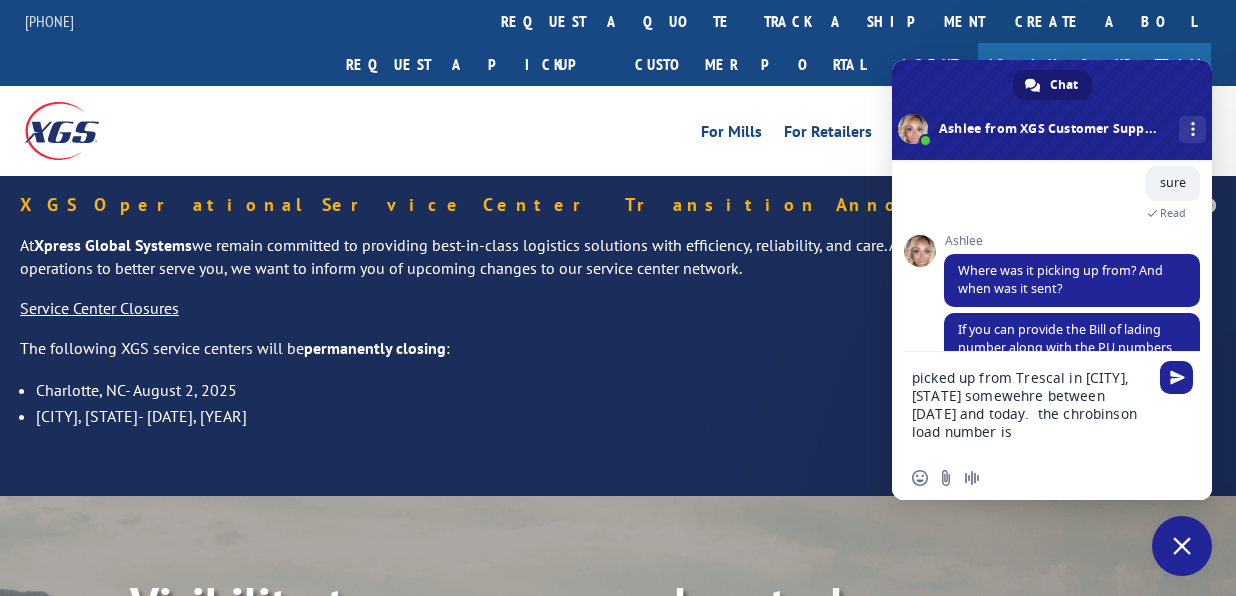 click on "picked up from Trescal in [CITY], [STATE] somewehre between [DATE] and today.  the chrobinson load number is" at bounding box center (1032, 404) 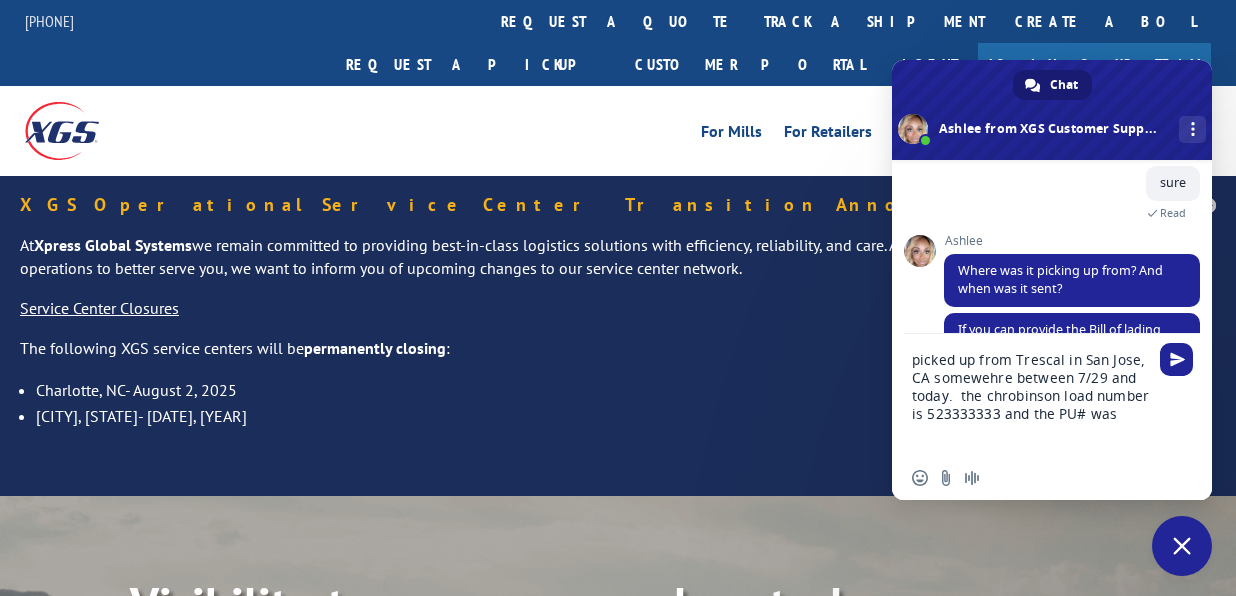 click on "picked up from Trescal in San Jose, CA somewehre between 7/29 and today.  the chrobinson load number is 523333333 and the PU# was" at bounding box center [1052, 395] 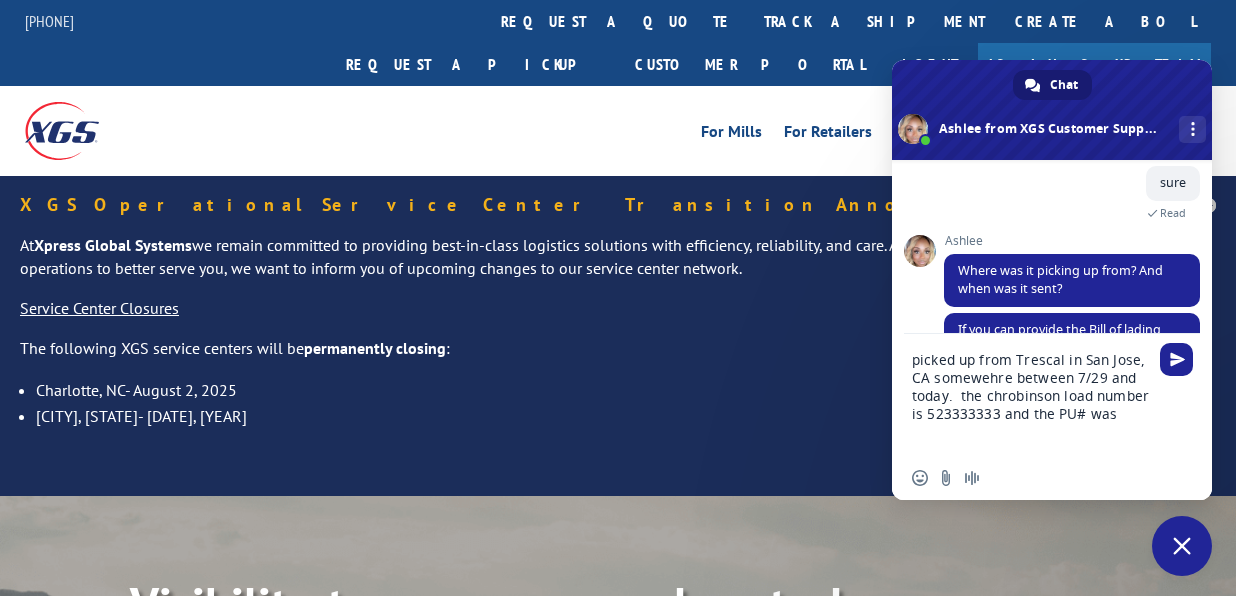 paste on "PU00056944" 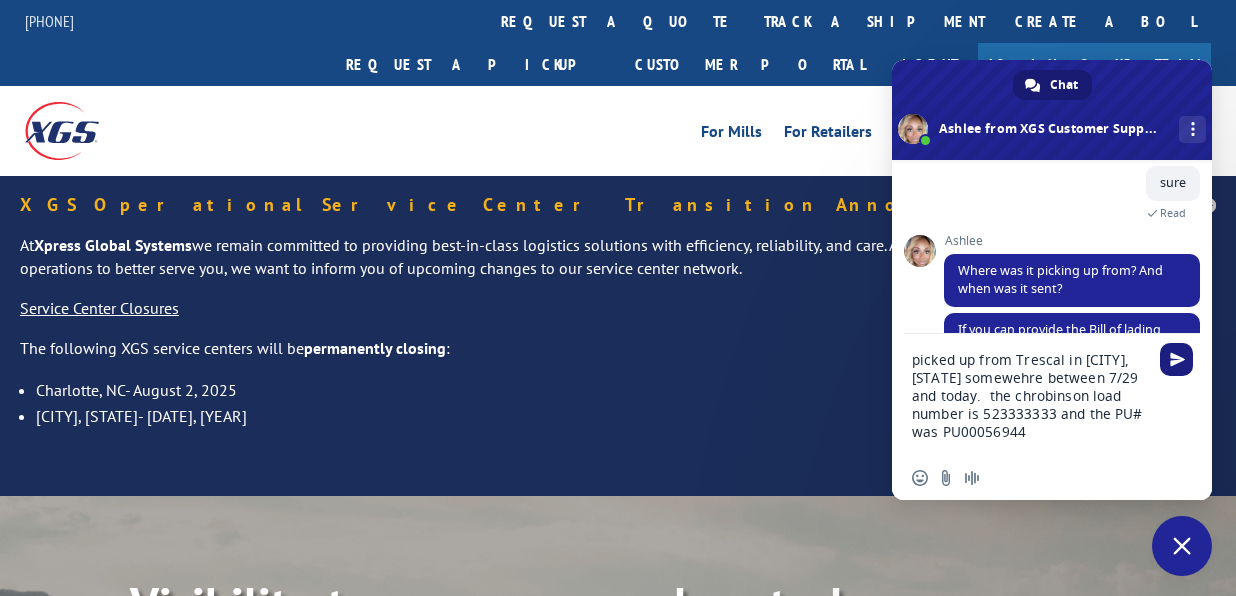 type on "picked up from Trescal in [CITY], [STATE] somewehre between 7/29 and today.  the chrobinson load number is 523333333 and the PU# was PU00056944" 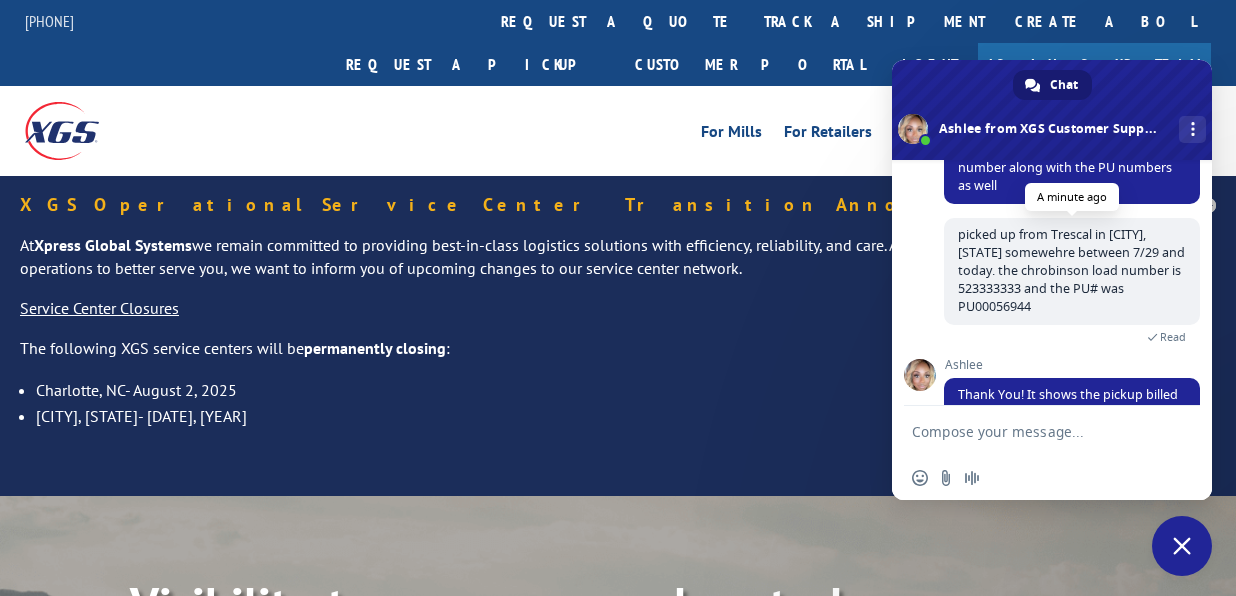 scroll, scrollTop: 608, scrollLeft: 0, axis: vertical 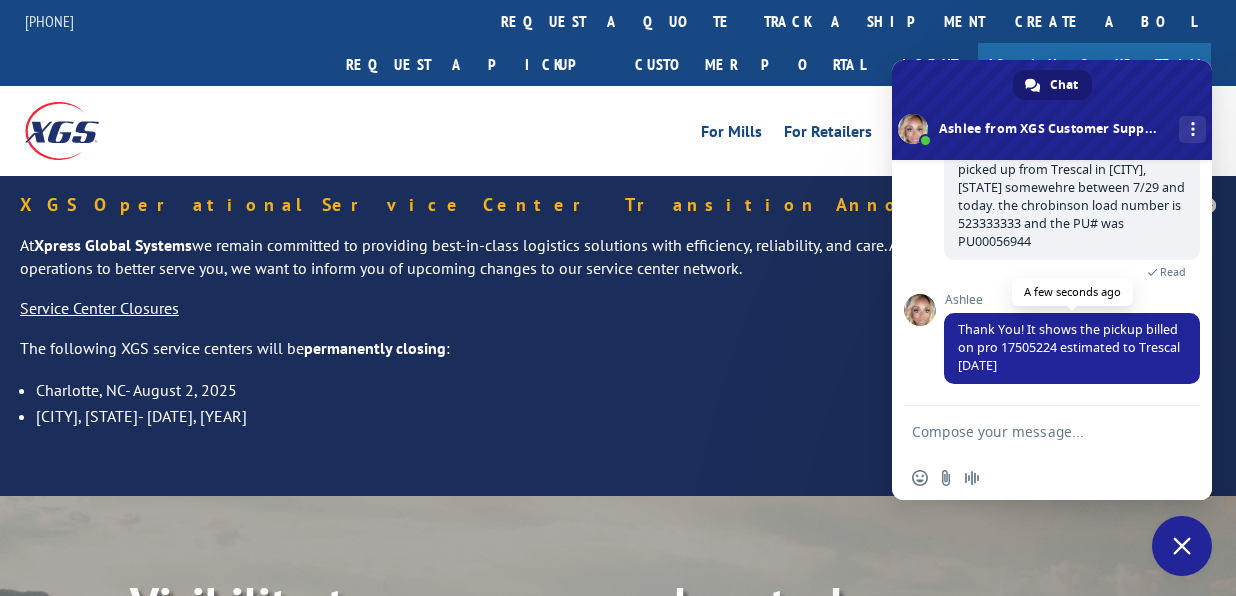 click on "Thank You! It shows the pickup billed on pro 17505224 estimated to Trescal [DATE]" at bounding box center (1069, 347) 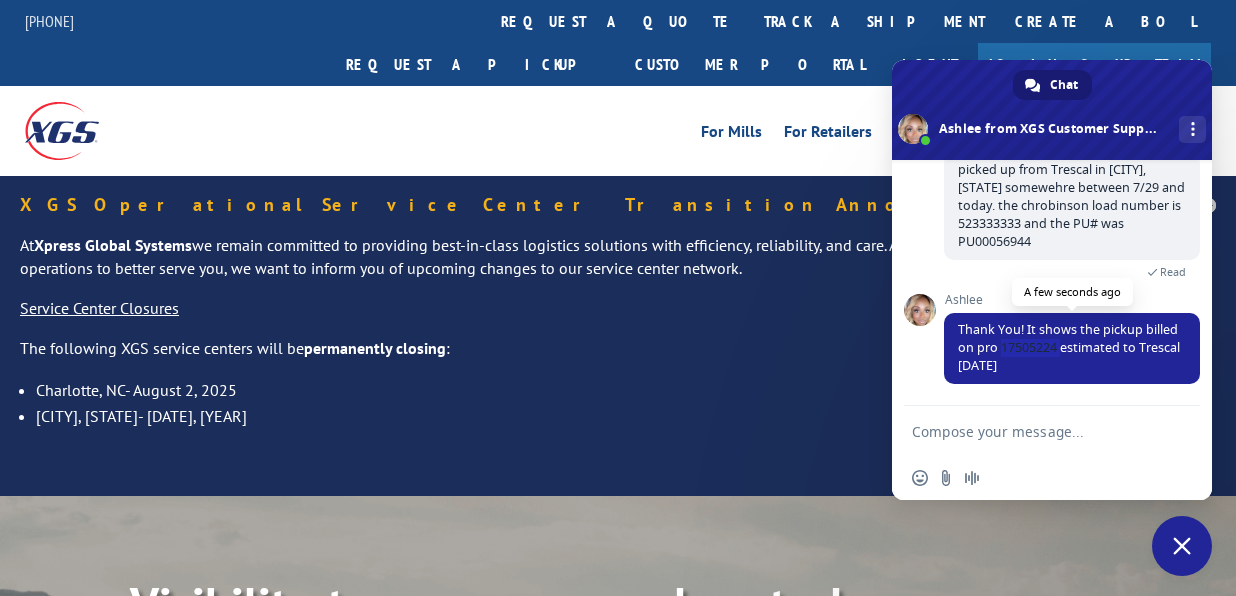 click on "Thank You! It shows the pickup billed on pro 17505224 estimated to Trescal [DATE]" at bounding box center [1069, 347] 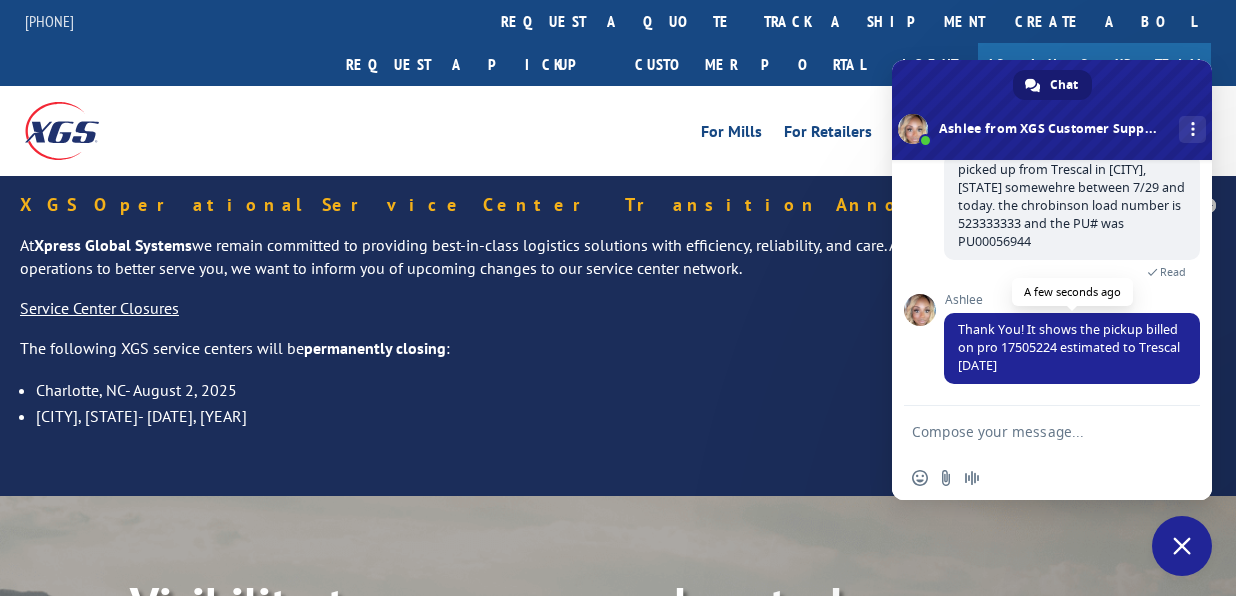 drag, startPoint x: 1063, startPoint y: 348, endPoint x: 1080, endPoint y: 382, distance: 38.013157 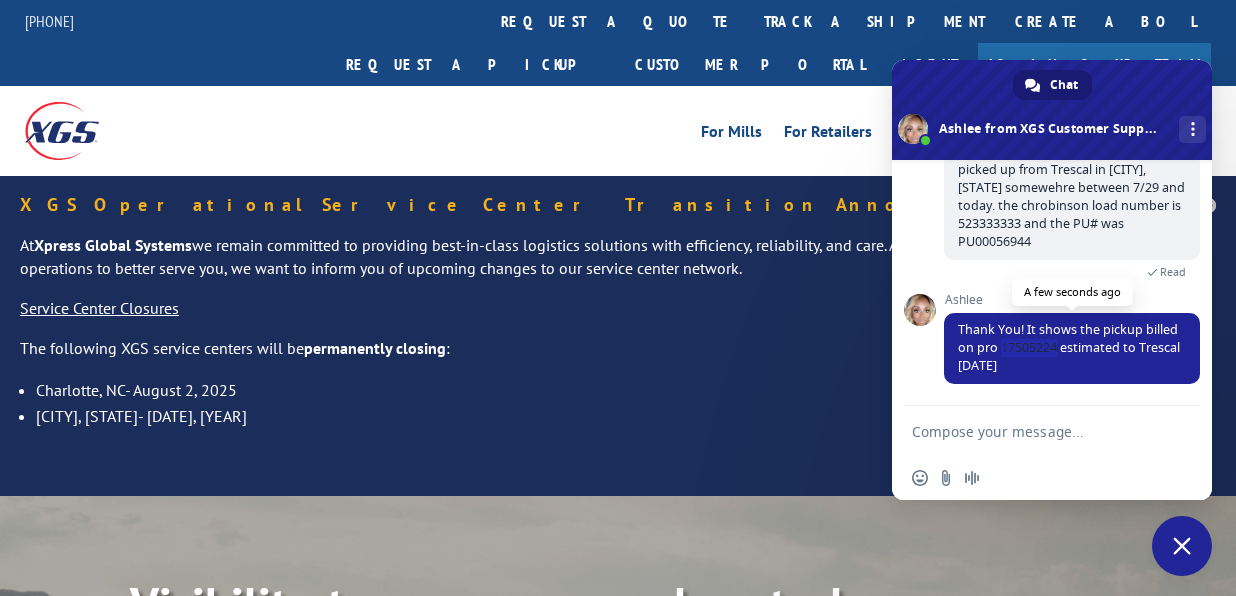 drag, startPoint x: 1092, startPoint y: 342, endPoint x: 1038, endPoint y: 351, distance: 54.74486 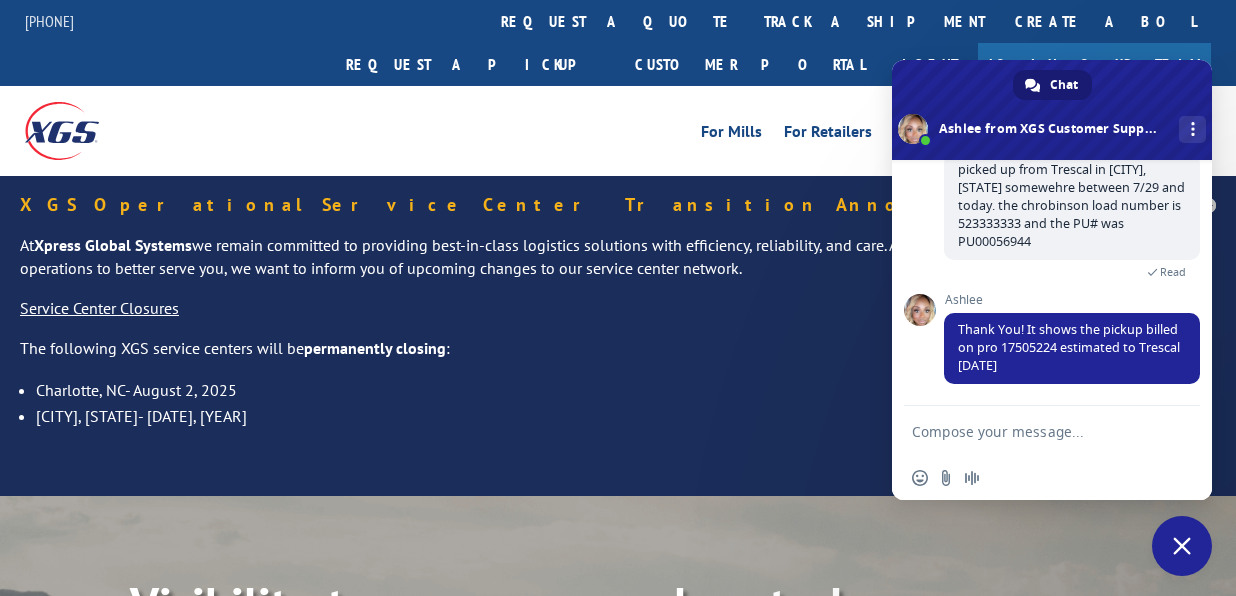 click at bounding box center [1032, 431] 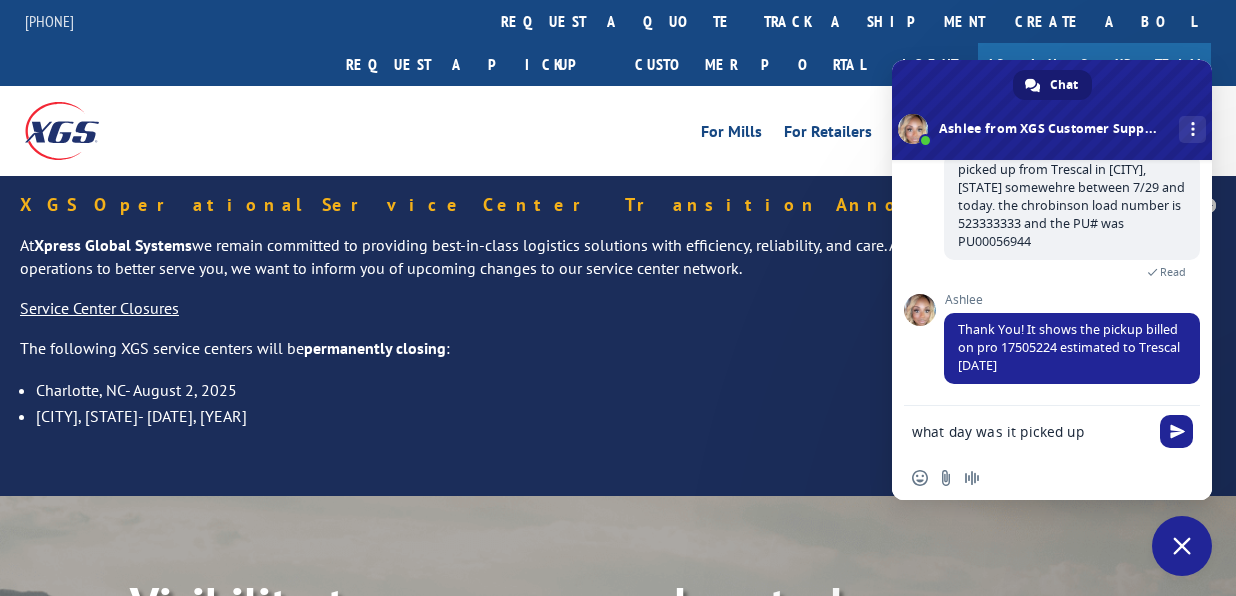 type on "what day was it picked up?" 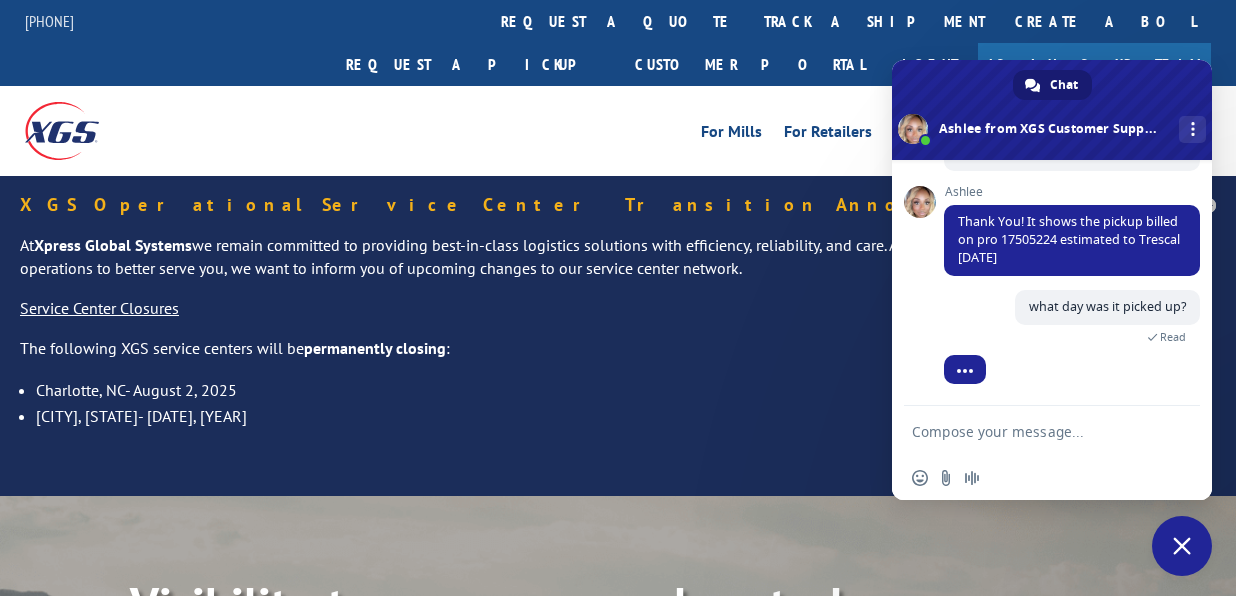scroll, scrollTop: 726, scrollLeft: 0, axis: vertical 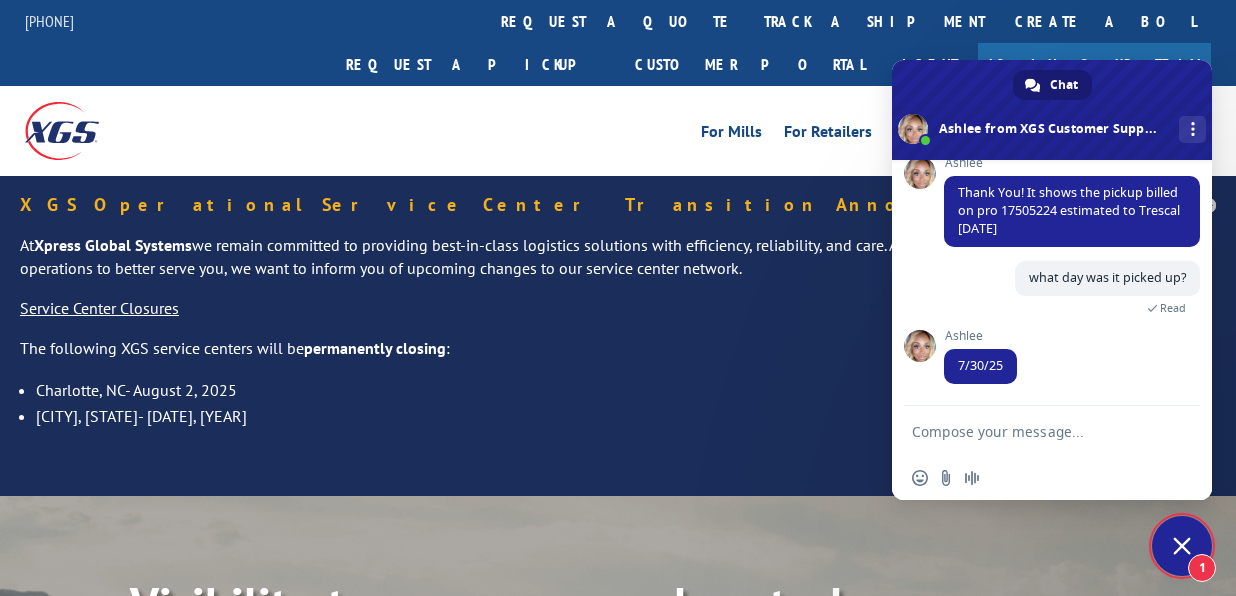 click at bounding box center (1032, 431) 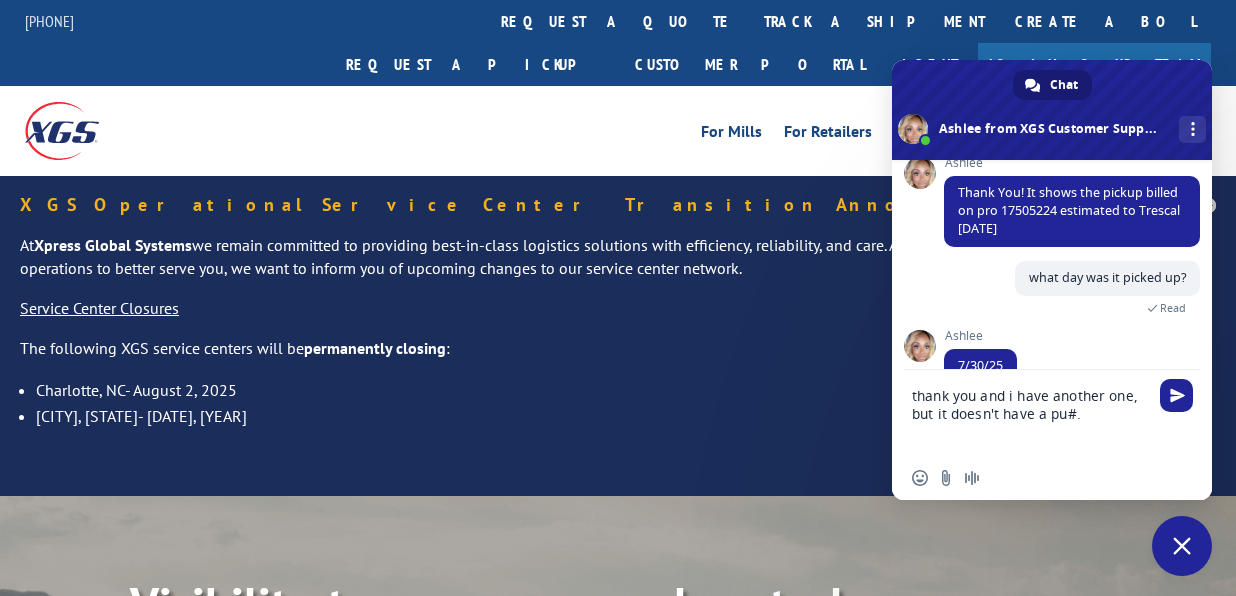 type on "thank you and i have another one, but it doesn't have a pu#." 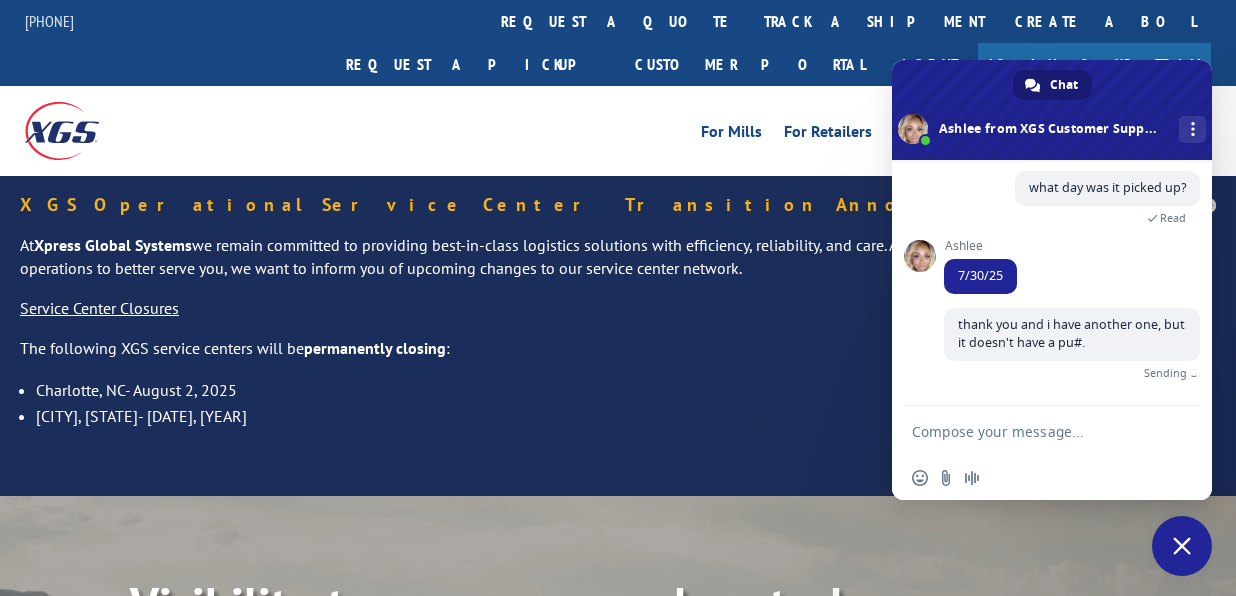 scroll, scrollTop: 793, scrollLeft: 0, axis: vertical 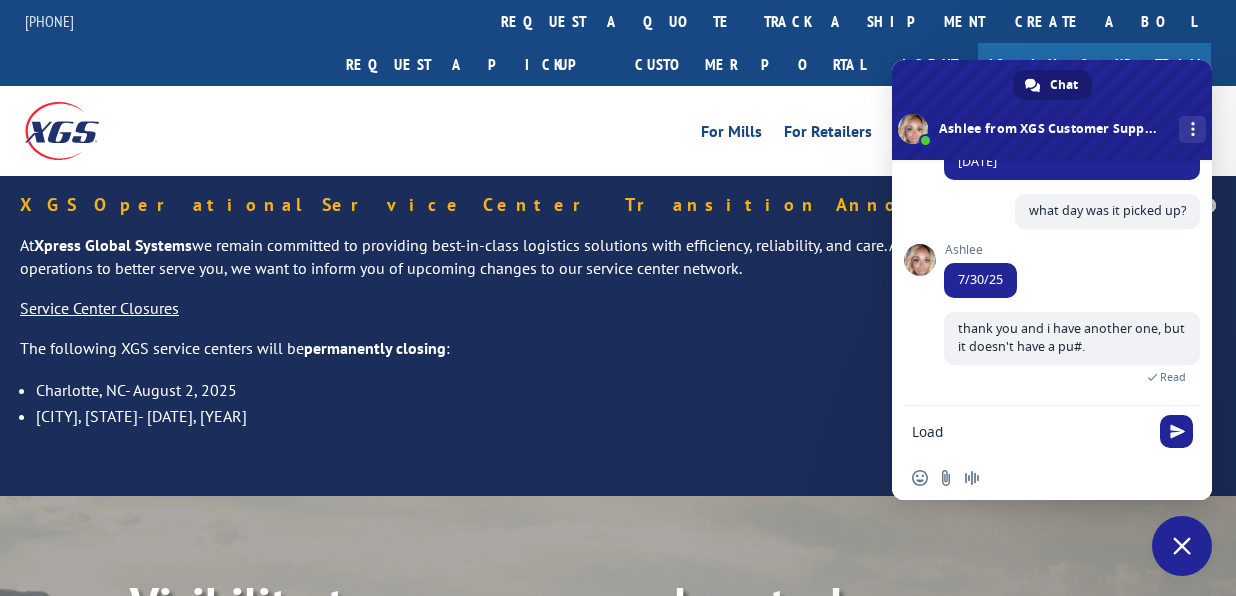 paste on "523331513" 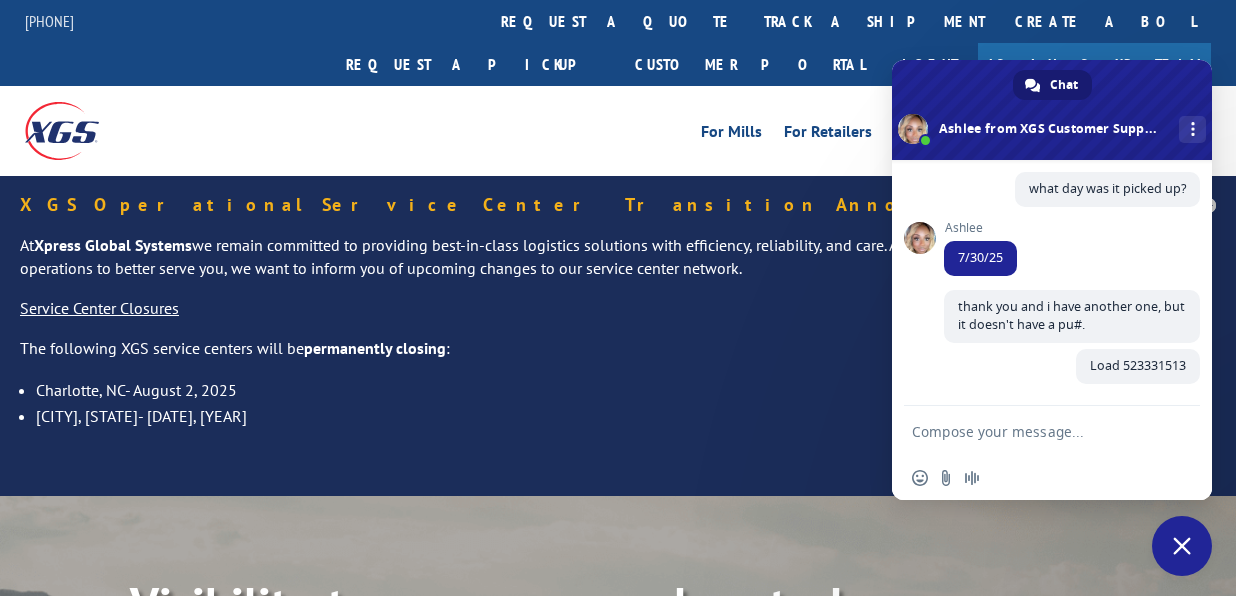 scroll, scrollTop: 834, scrollLeft: 0, axis: vertical 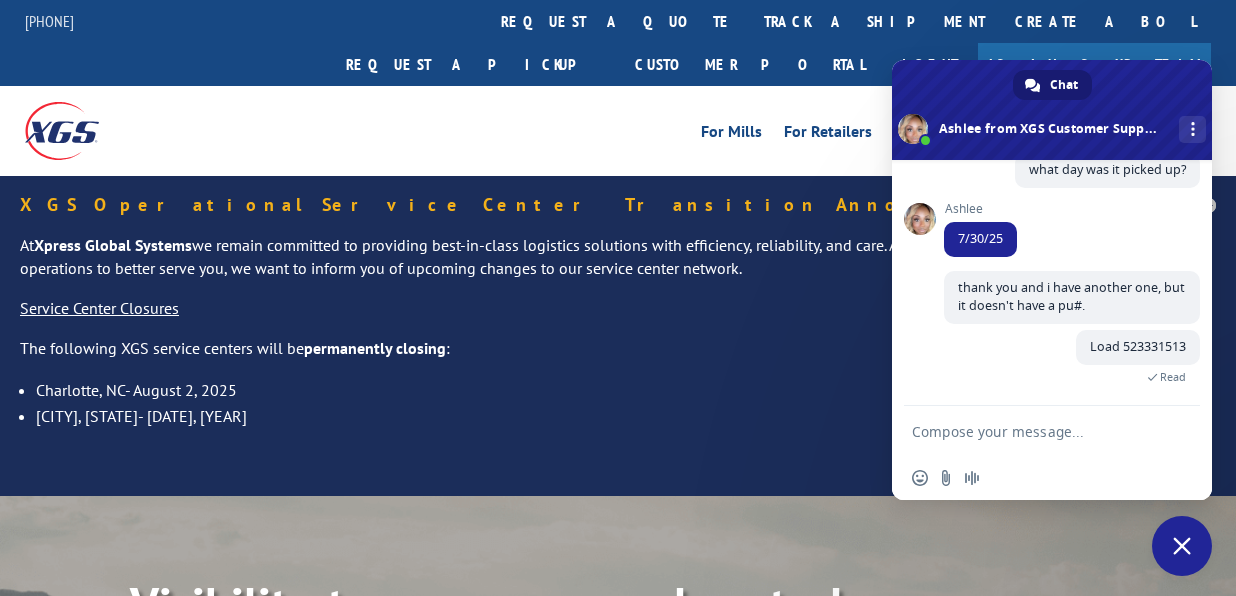 click at bounding box center (1032, 431) 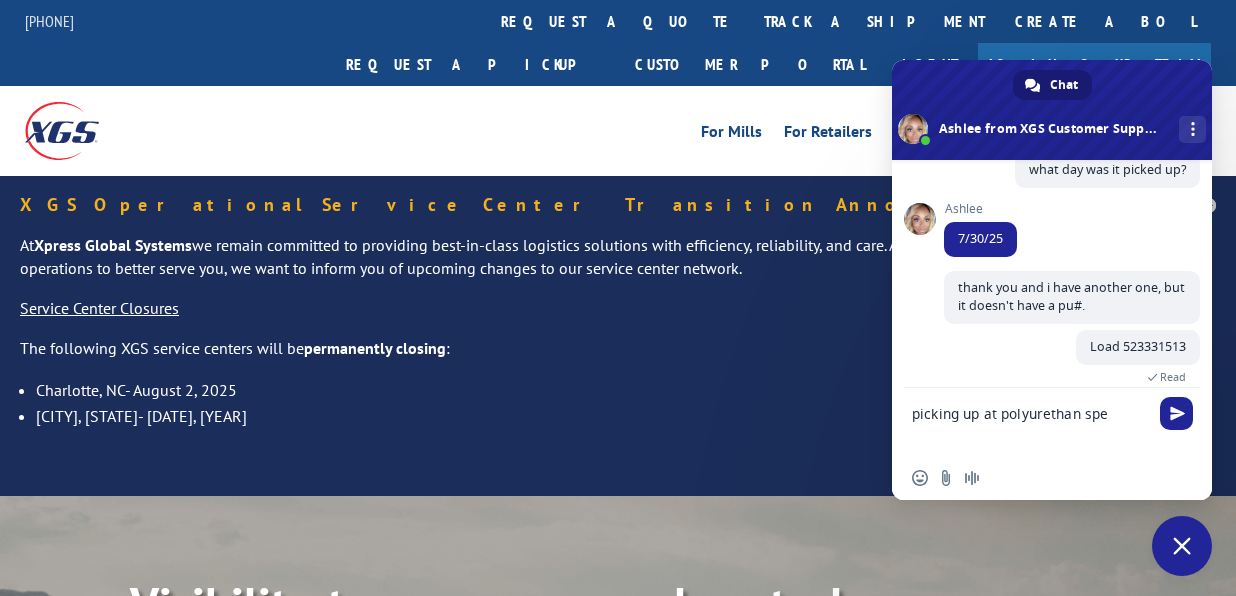 scroll, scrollTop: 852, scrollLeft: 0, axis: vertical 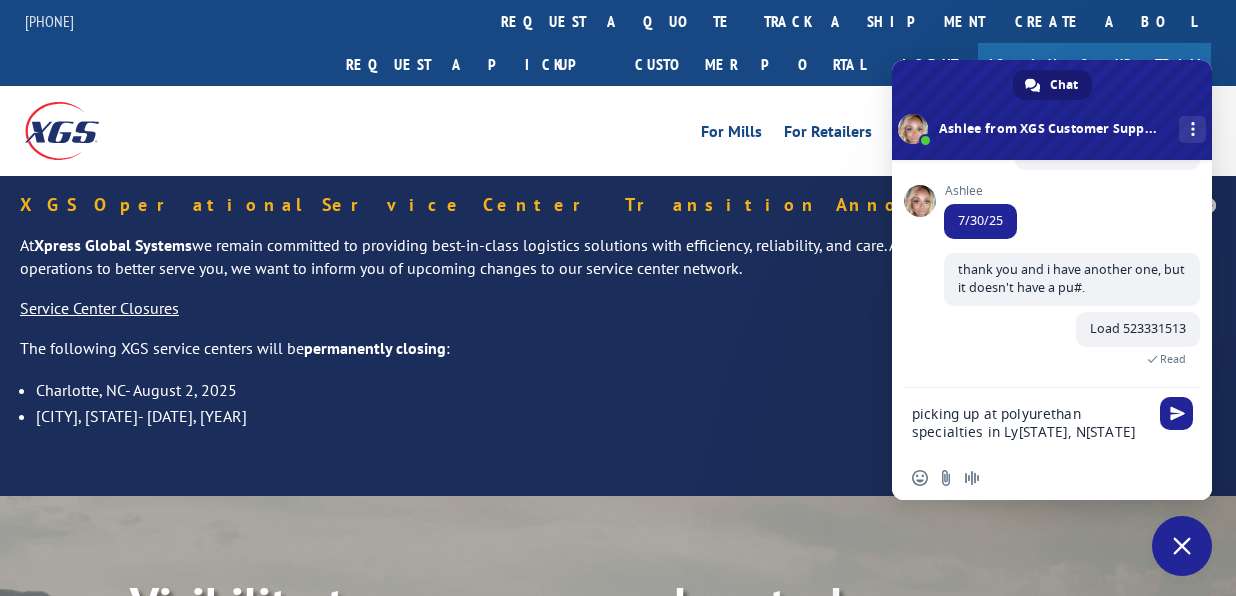 type on "picking up at polyurethan specialties in [CITY], [STATE]" 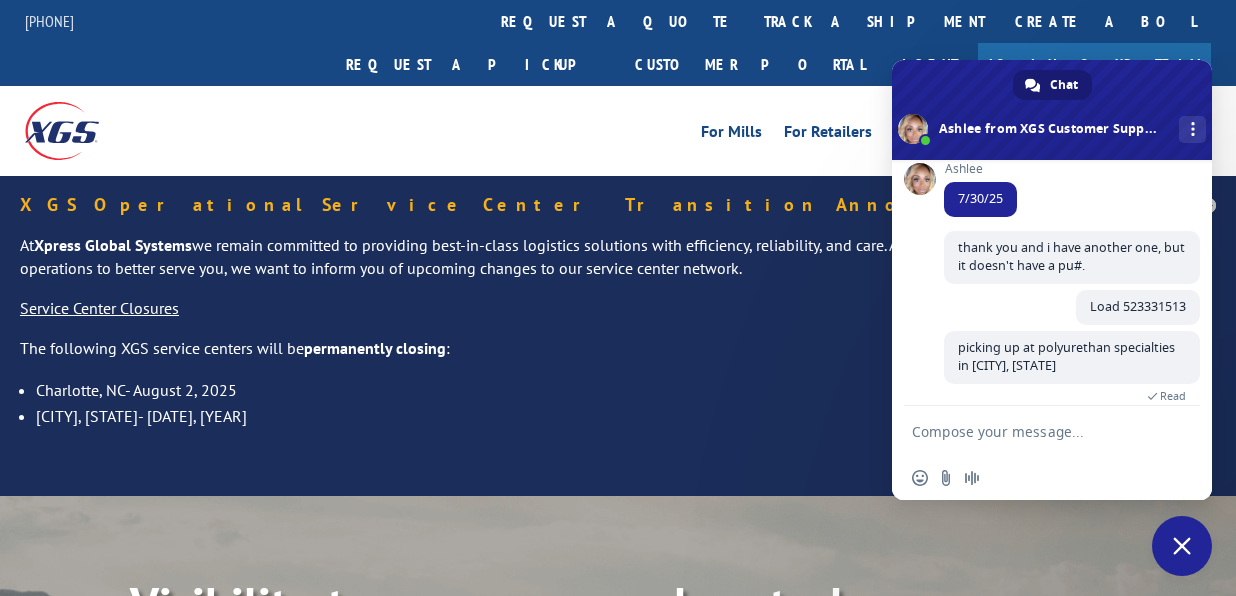 scroll, scrollTop: 893, scrollLeft: 0, axis: vertical 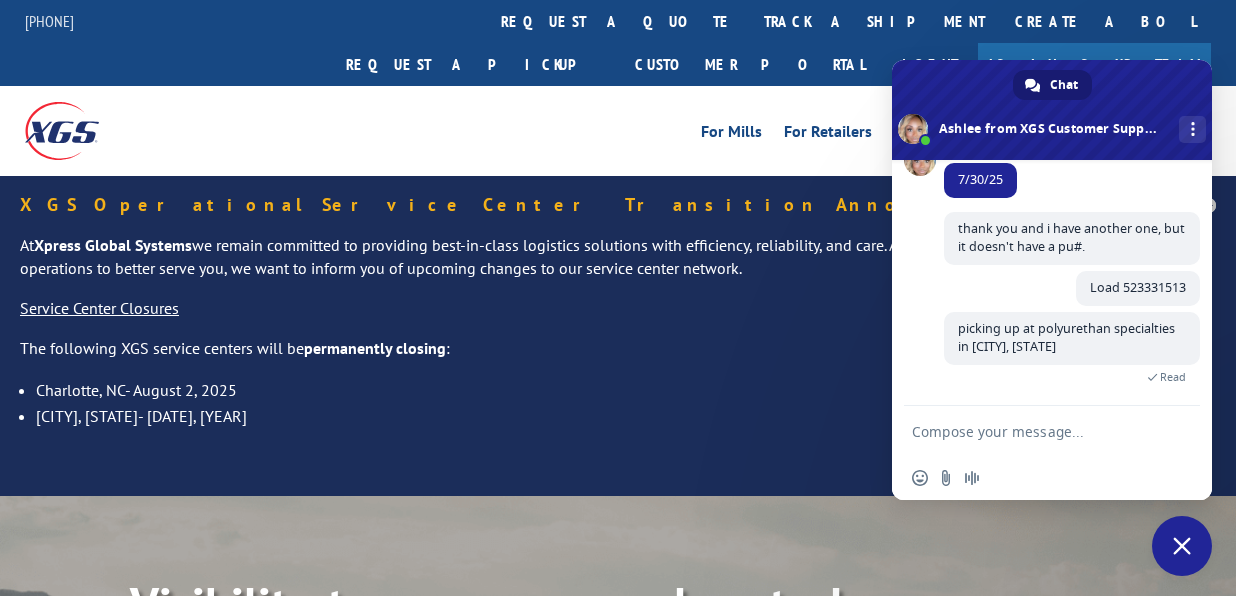 click at bounding box center [1032, 431] 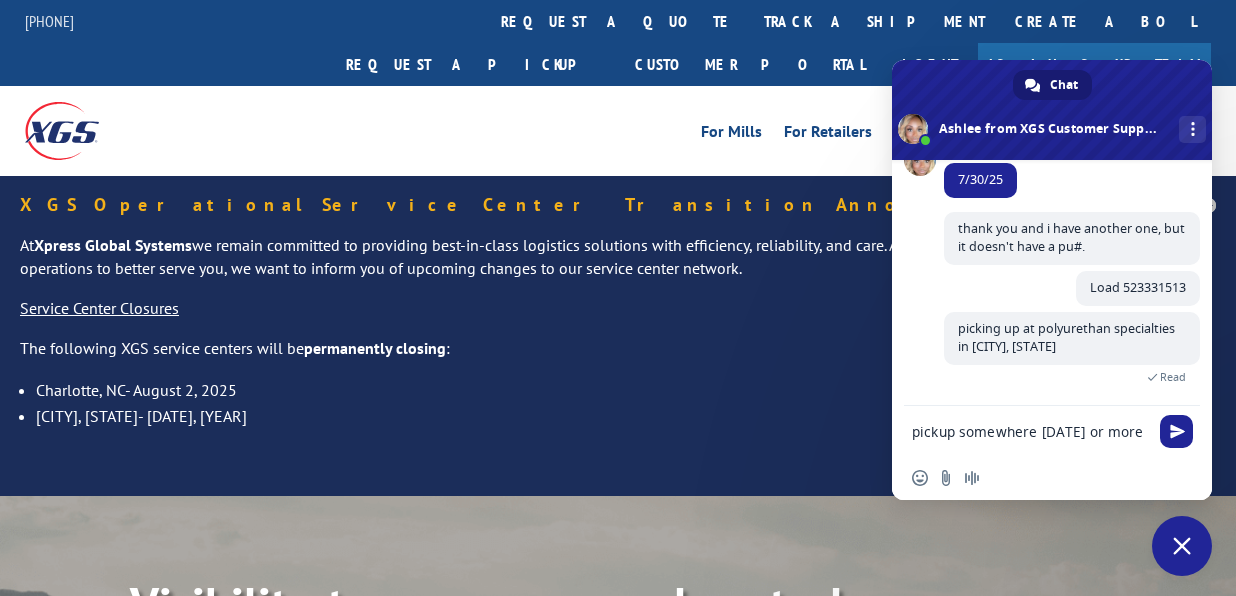 scroll, scrollTop: 911, scrollLeft: 0, axis: vertical 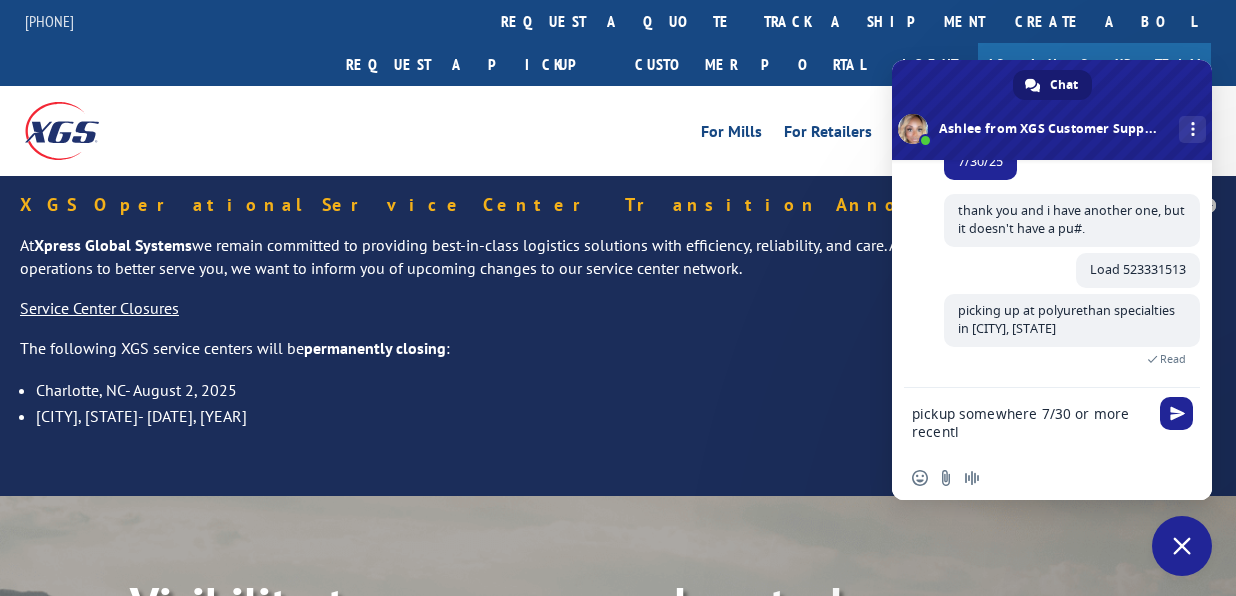 type on "pickup somewhere [DATE] or more recently" 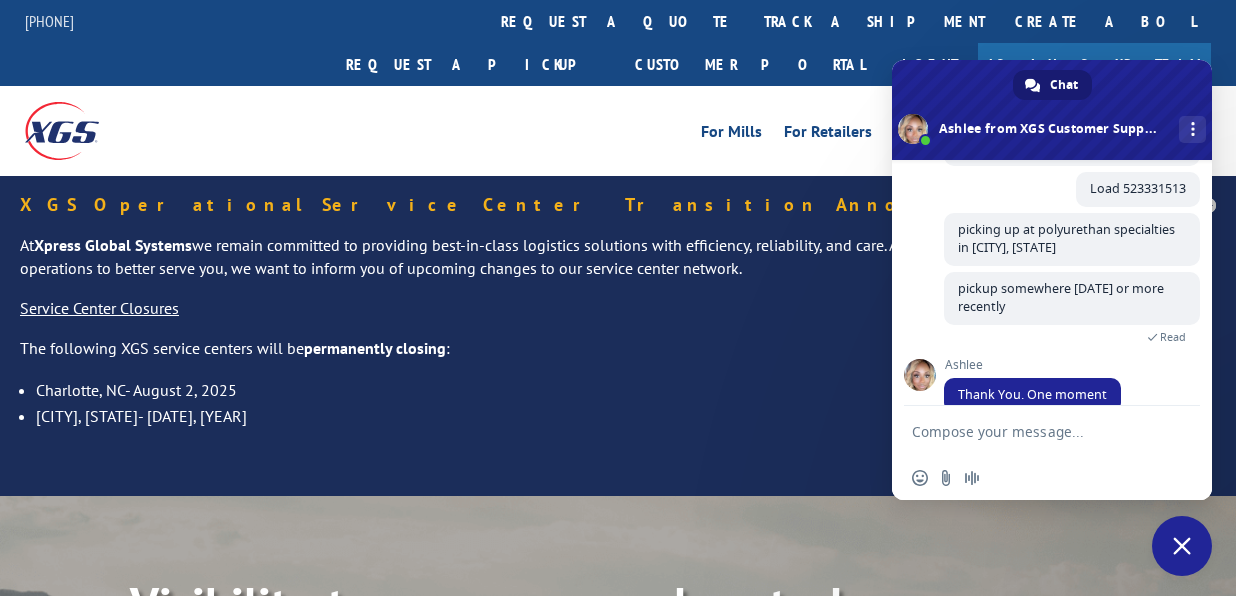 scroll, scrollTop: 1021, scrollLeft: 0, axis: vertical 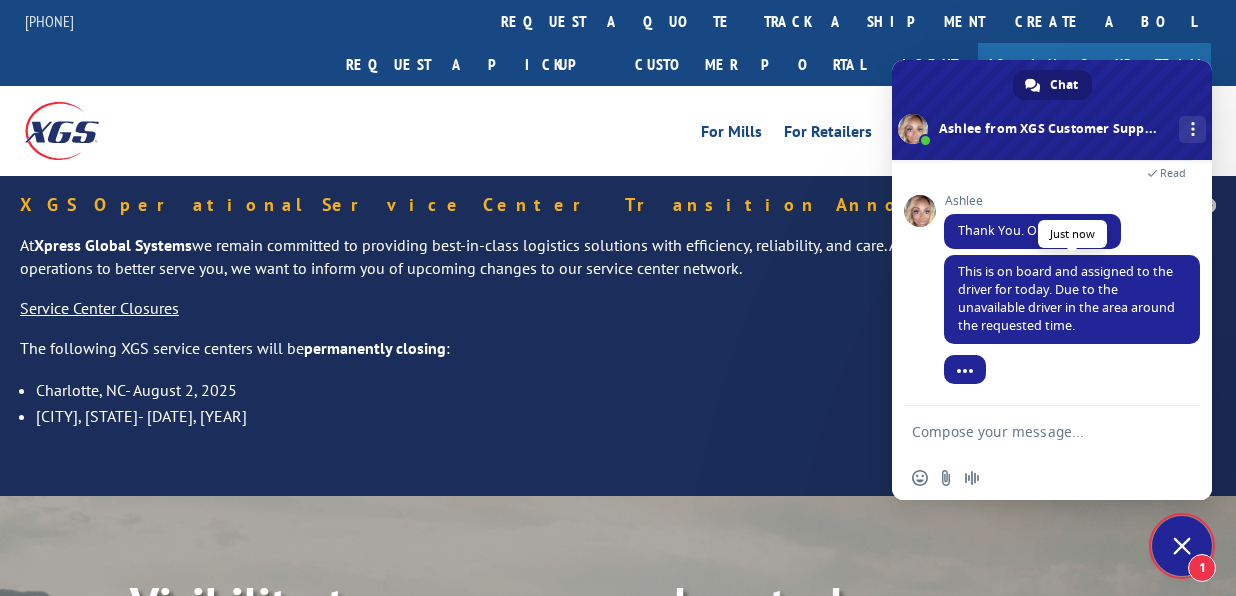 click on "This is on board and assigned to the driver for today. Due to the unavailable driver in the area around the requested time." at bounding box center (1066, 298) 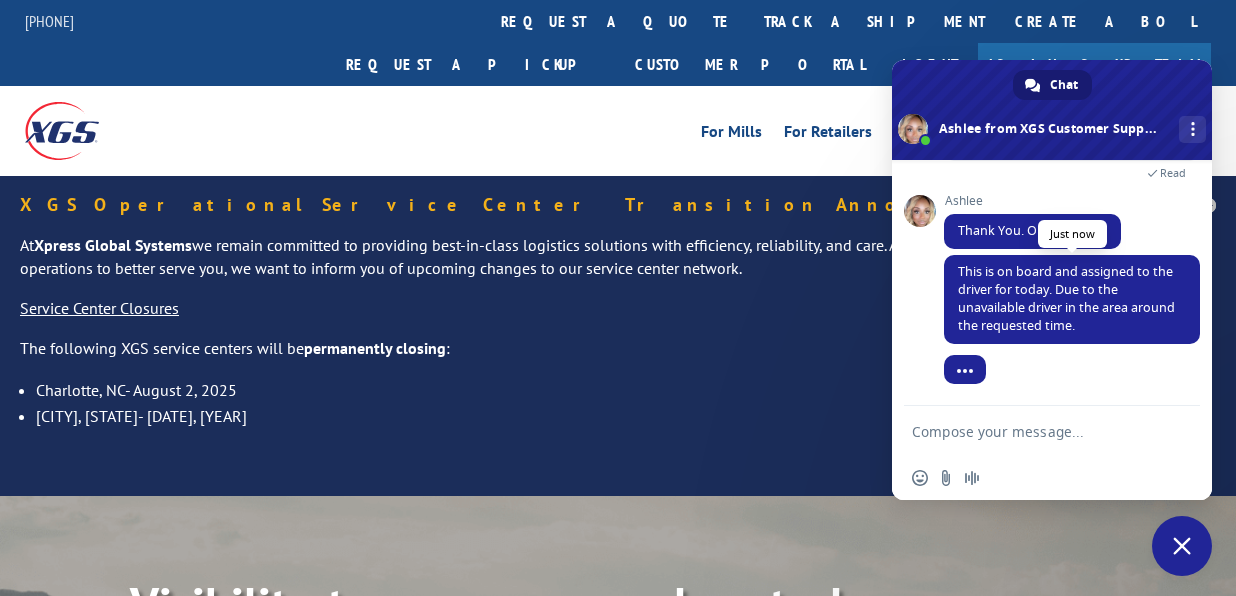 click on "This is on board and assigned to the driver for today. Due to the unavailable driver in the area around the requested time." at bounding box center [1066, 298] 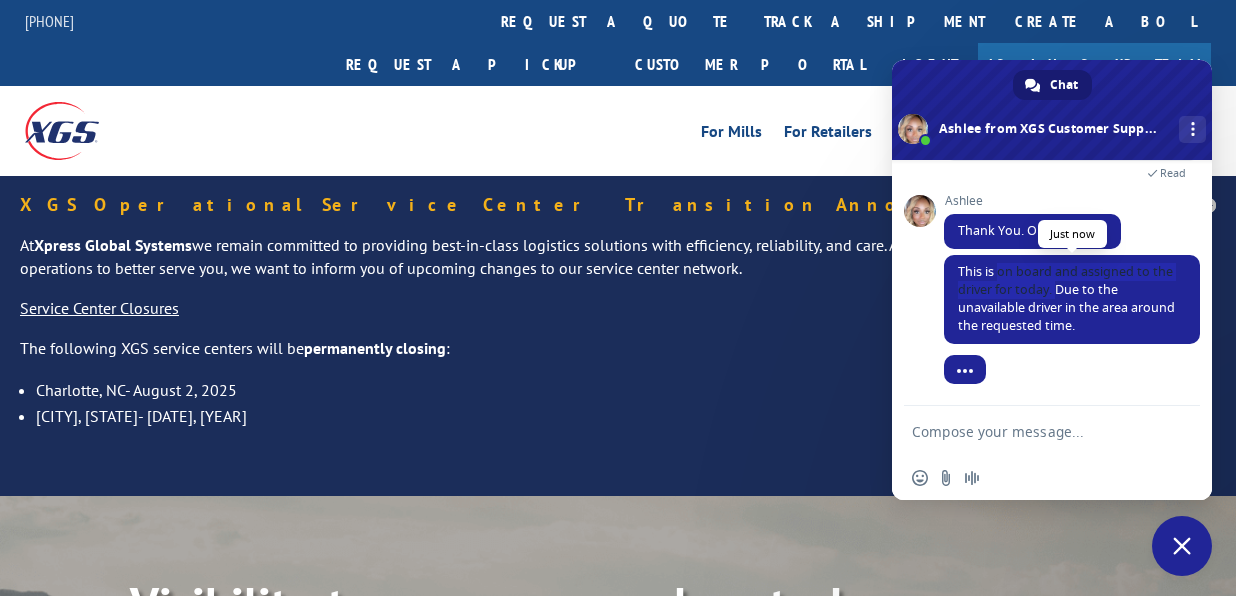 drag, startPoint x: 1081, startPoint y: 289, endPoint x: 999, endPoint y: 278, distance: 82.73451 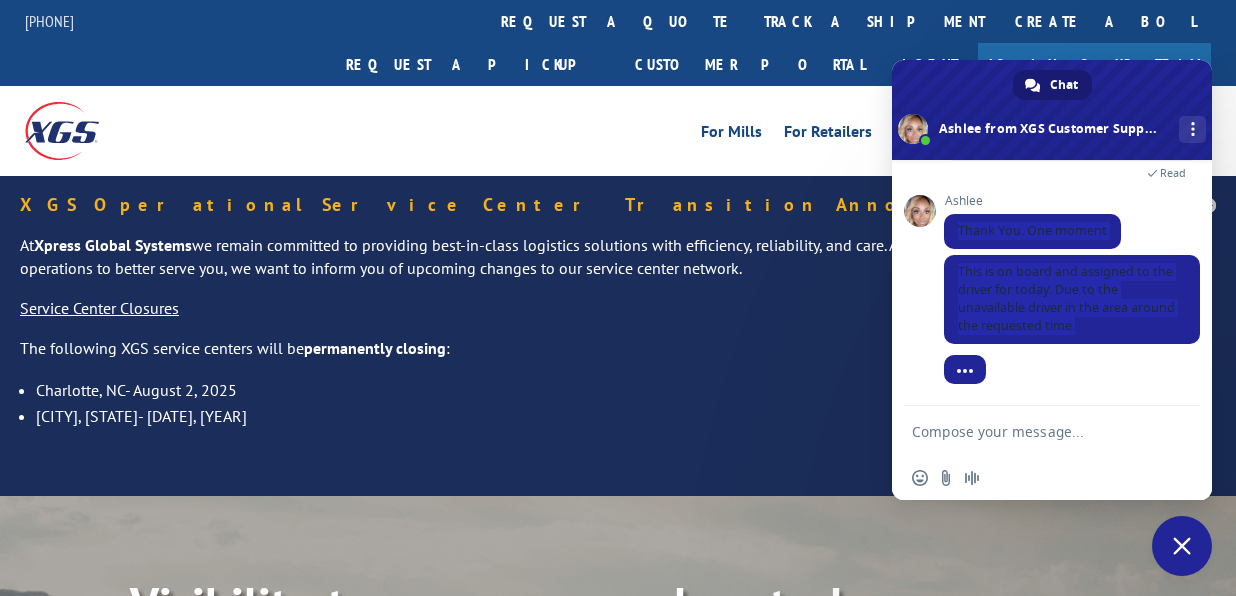 drag, startPoint x: 1099, startPoint y: 327, endPoint x: 922, endPoint y: 279, distance: 183.39302 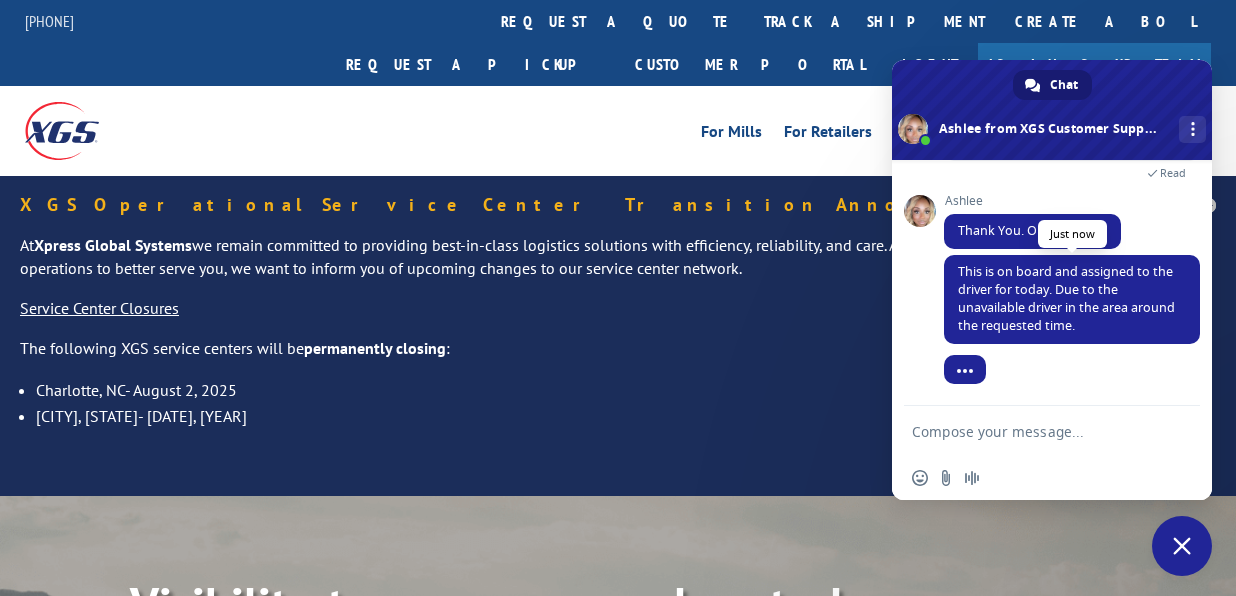 drag, startPoint x: 974, startPoint y: 292, endPoint x: 1123, endPoint y: 329, distance: 153.52524 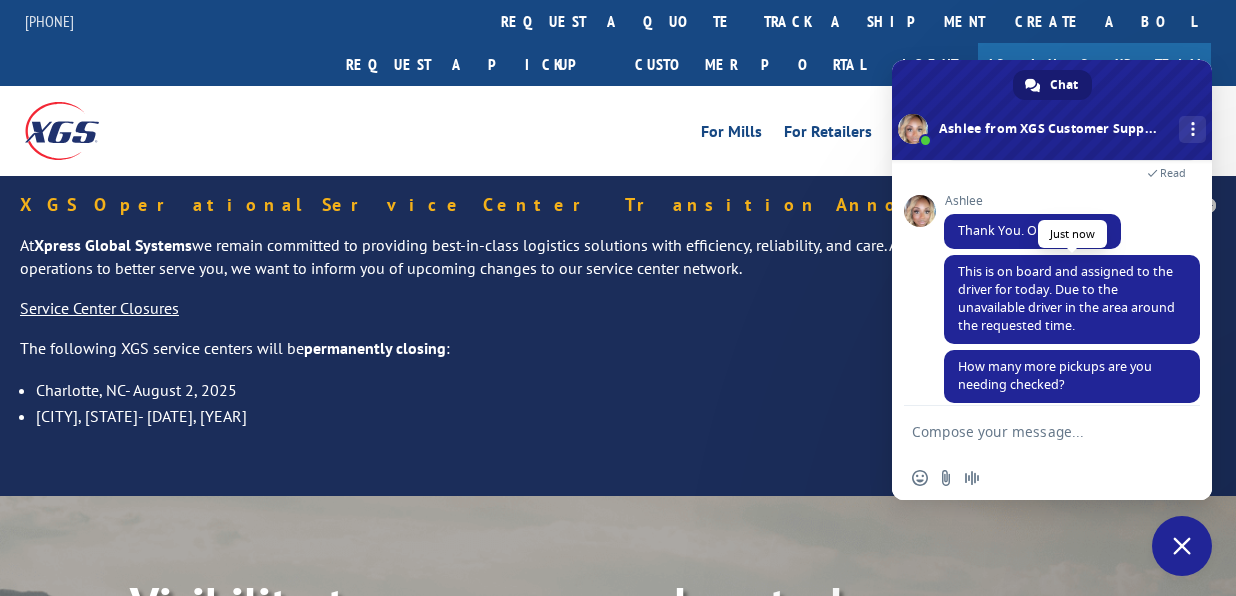 scroll, scrollTop: 1175, scrollLeft: 0, axis: vertical 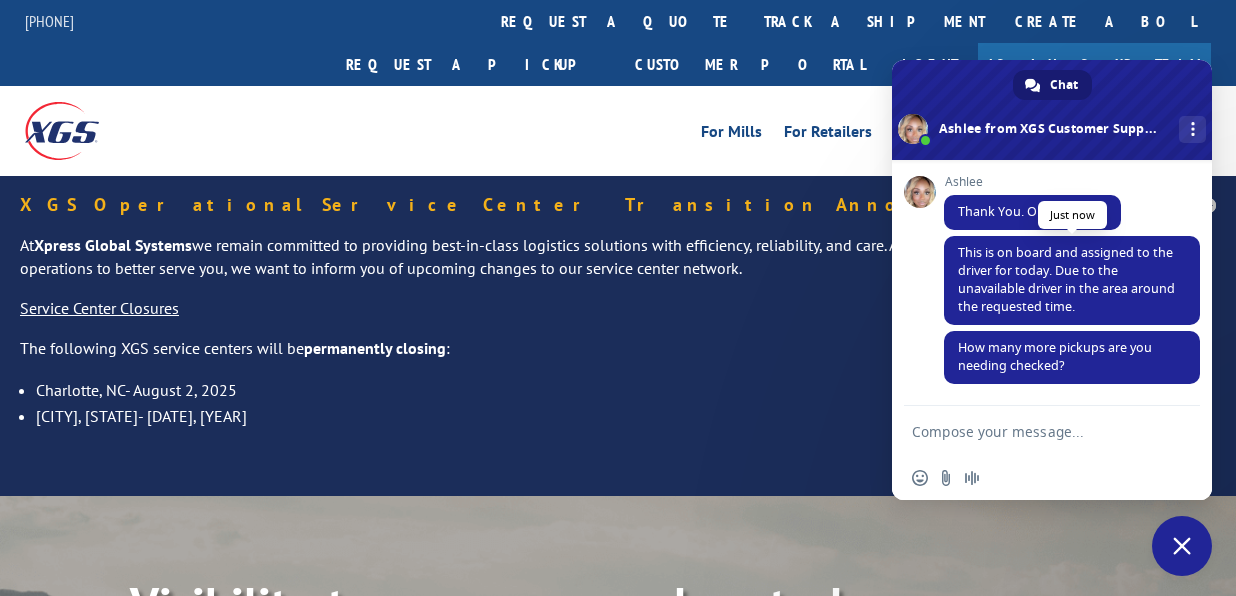 drag, startPoint x: 1096, startPoint y: 329, endPoint x: 1088, endPoint y: 278, distance: 51.62364 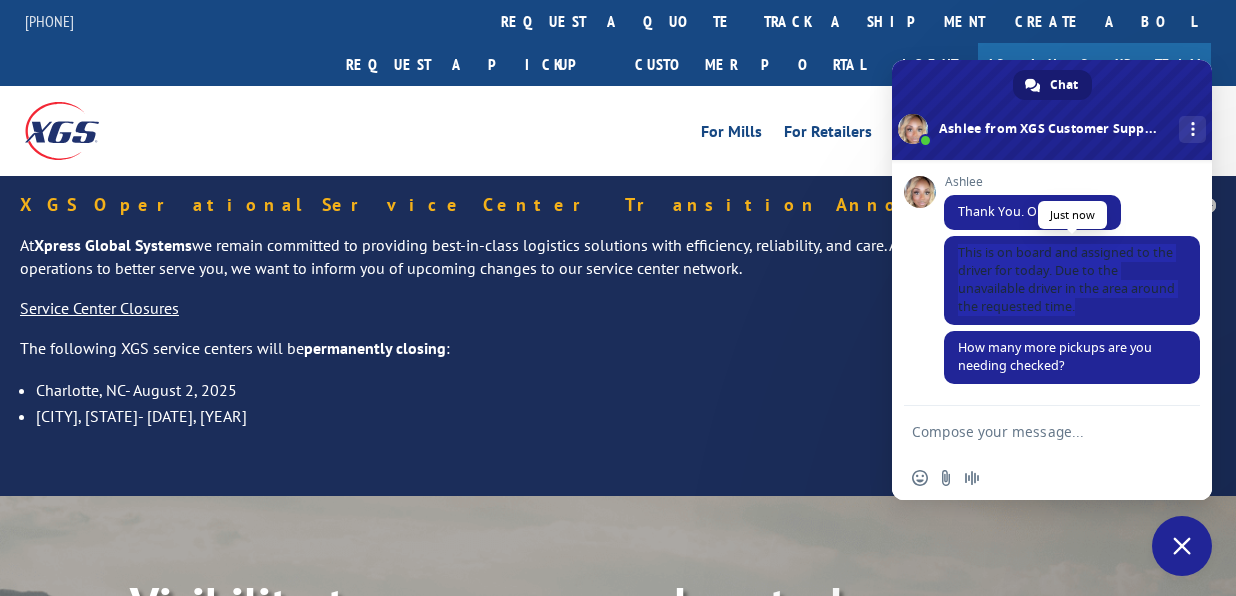 drag, startPoint x: 1113, startPoint y: 306, endPoint x: 956, endPoint y: 256, distance: 164.76953 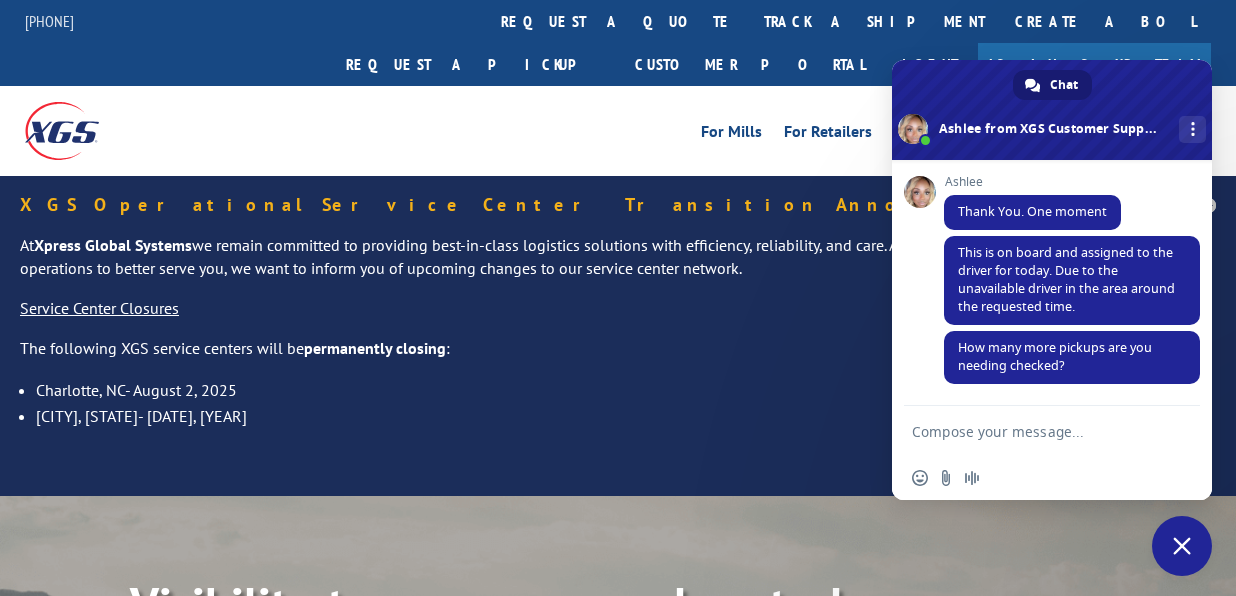 click at bounding box center (1032, 431) 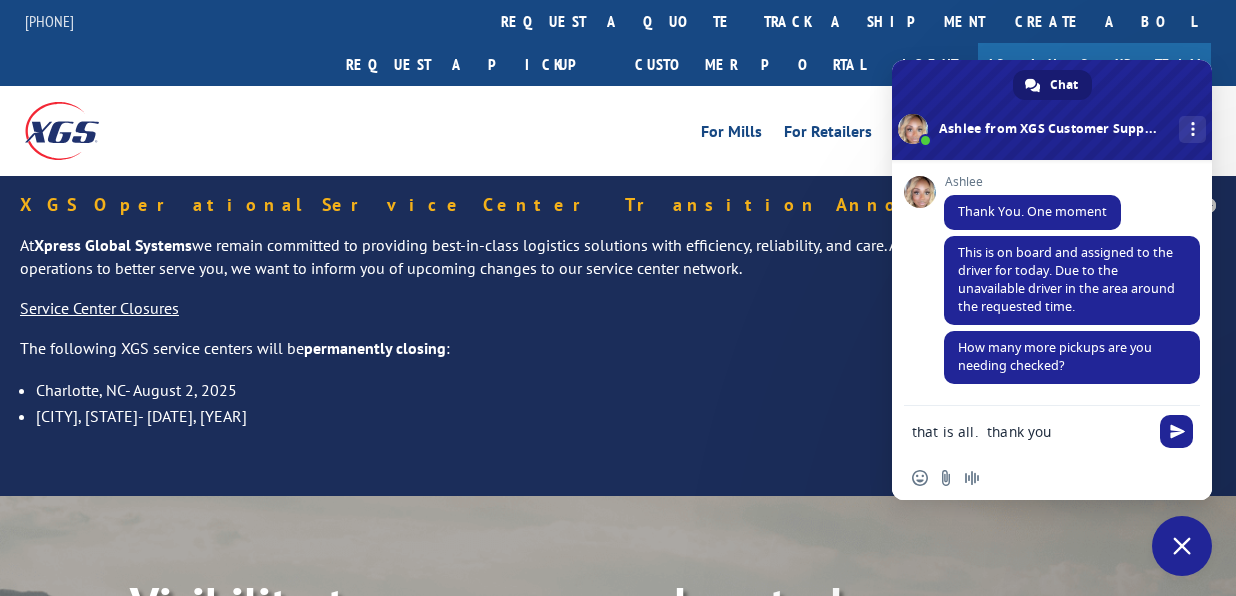 type on "that is all.  thank you!" 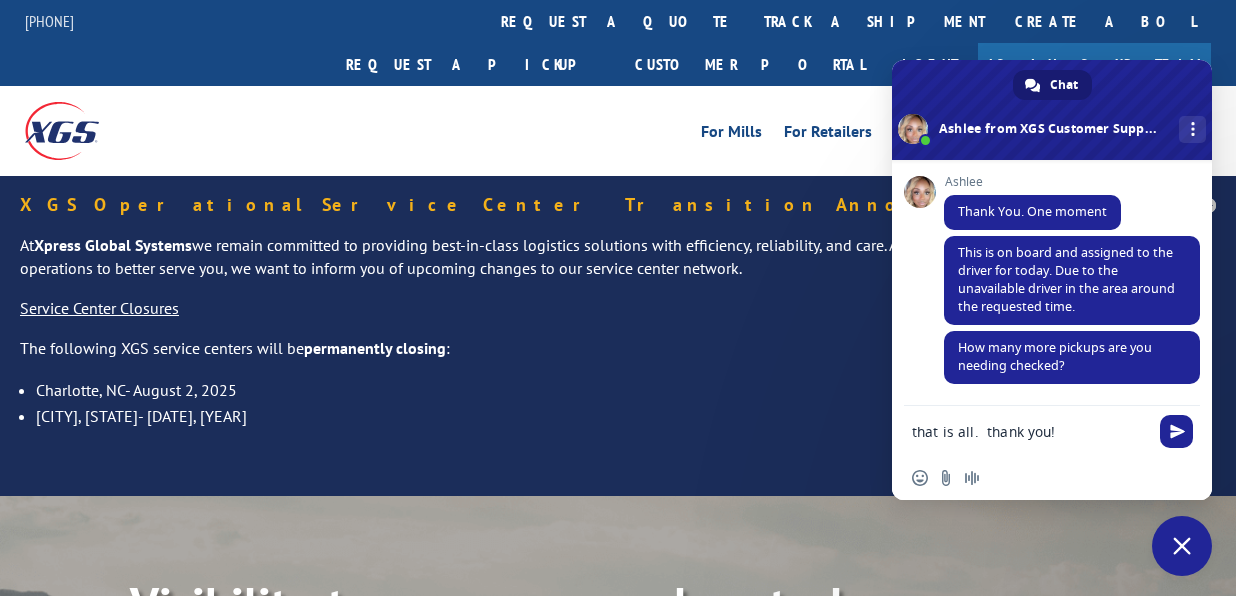 type 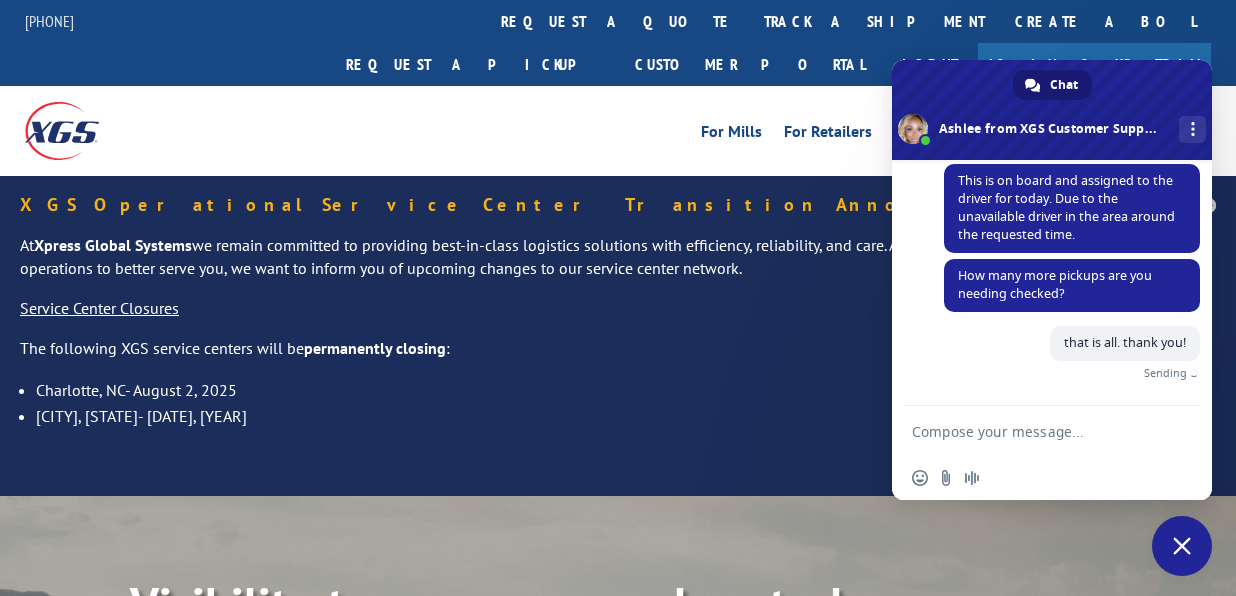 scroll, scrollTop: 1224, scrollLeft: 0, axis: vertical 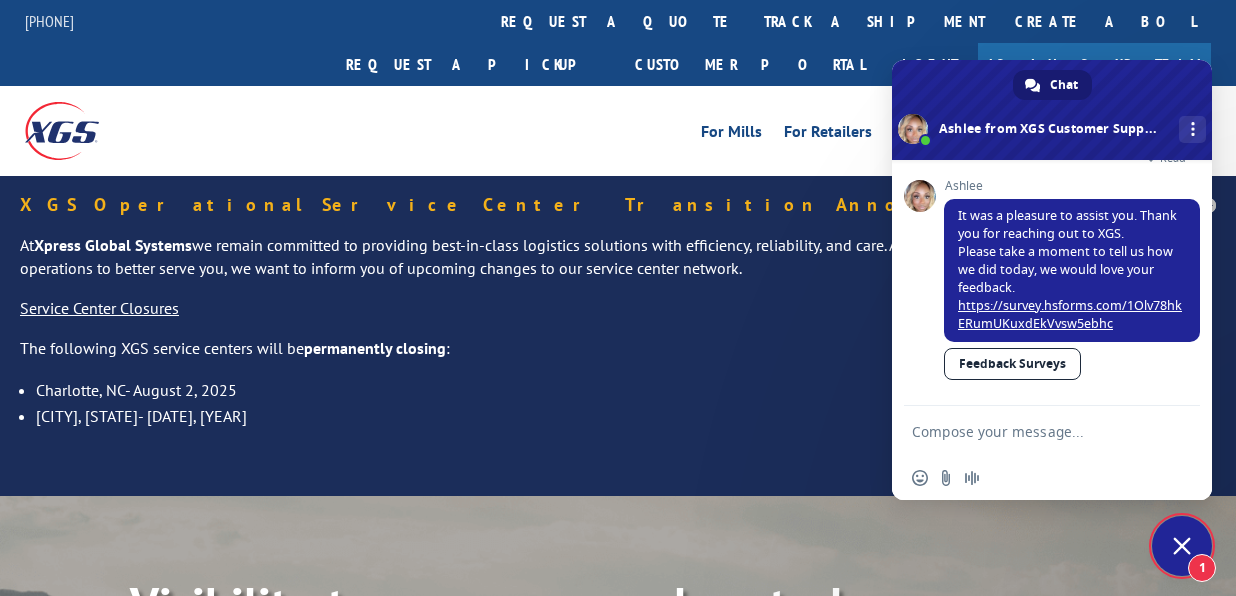 click on "For Mills
For Retailers
Services
Advantages
Resources
About
For Mills
For Retailers
Services
Advantages
Resources
About" at bounding box center [767, 131] 